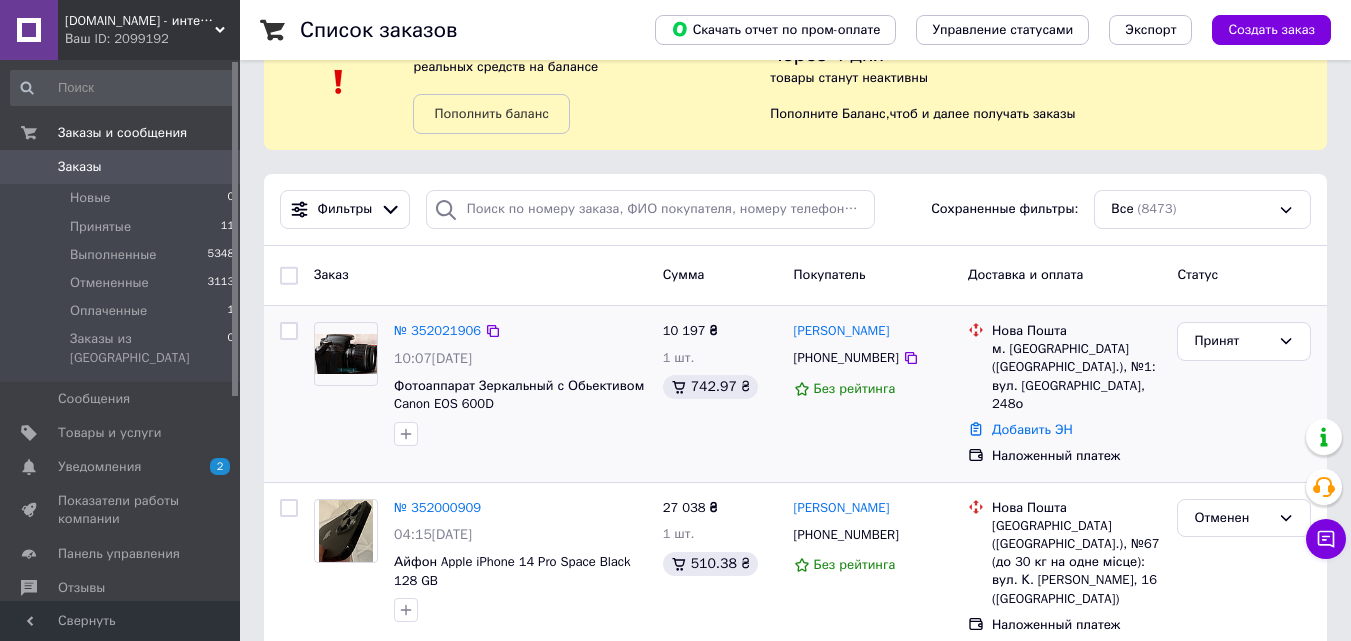 scroll, scrollTop: 100, scrollLeft: 0, axis: vertical 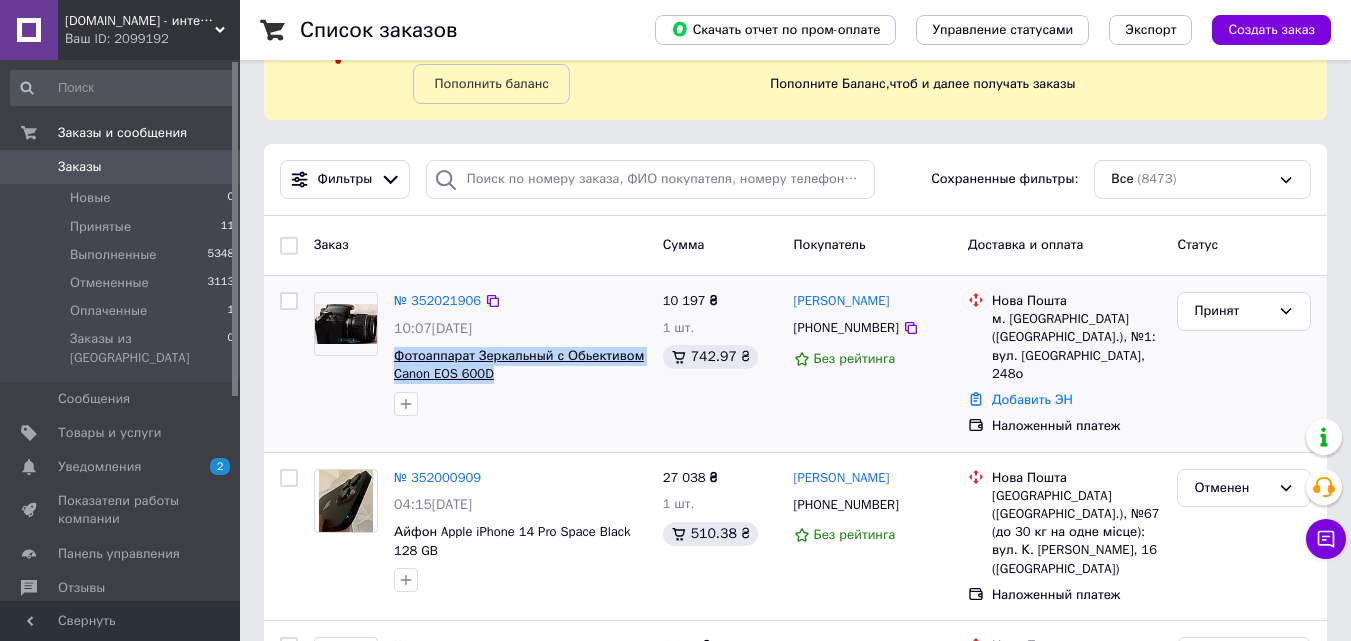 drag, startPoint x: 391, startPoint y: 353, endPoint x: 489, endPoint y: 374, distance: 100.22475 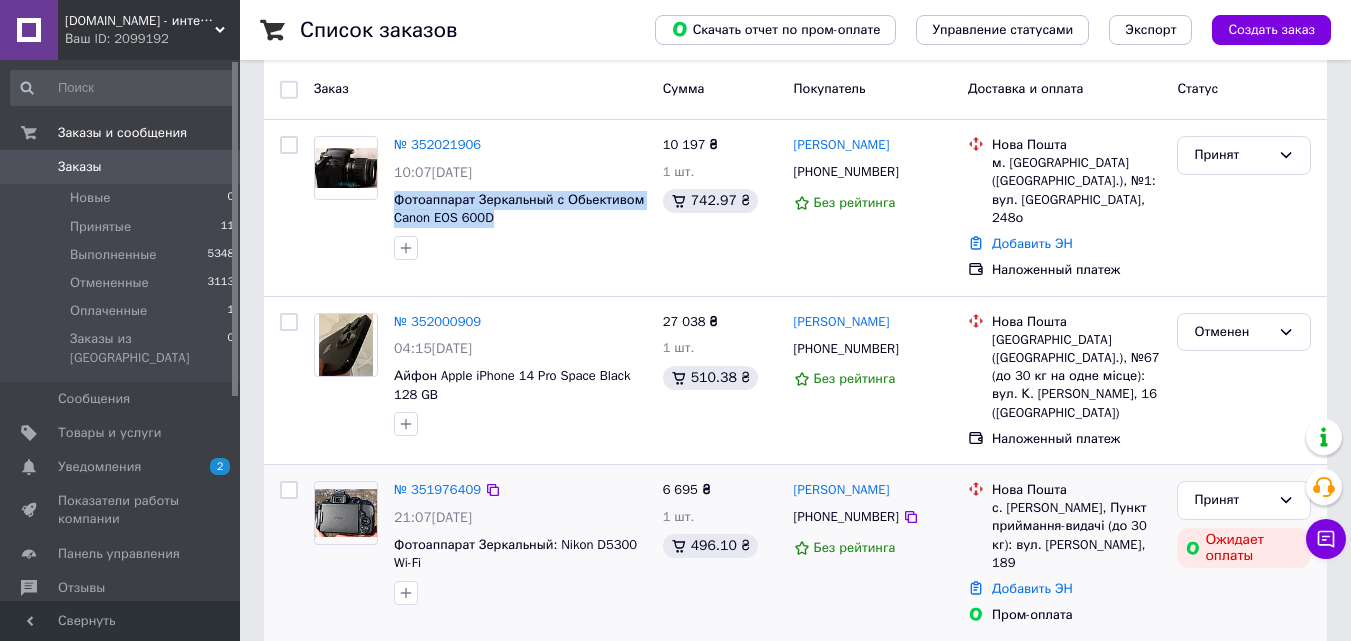 scroll, scrollTop: 300, scrollLeft: 0, axis: vertical 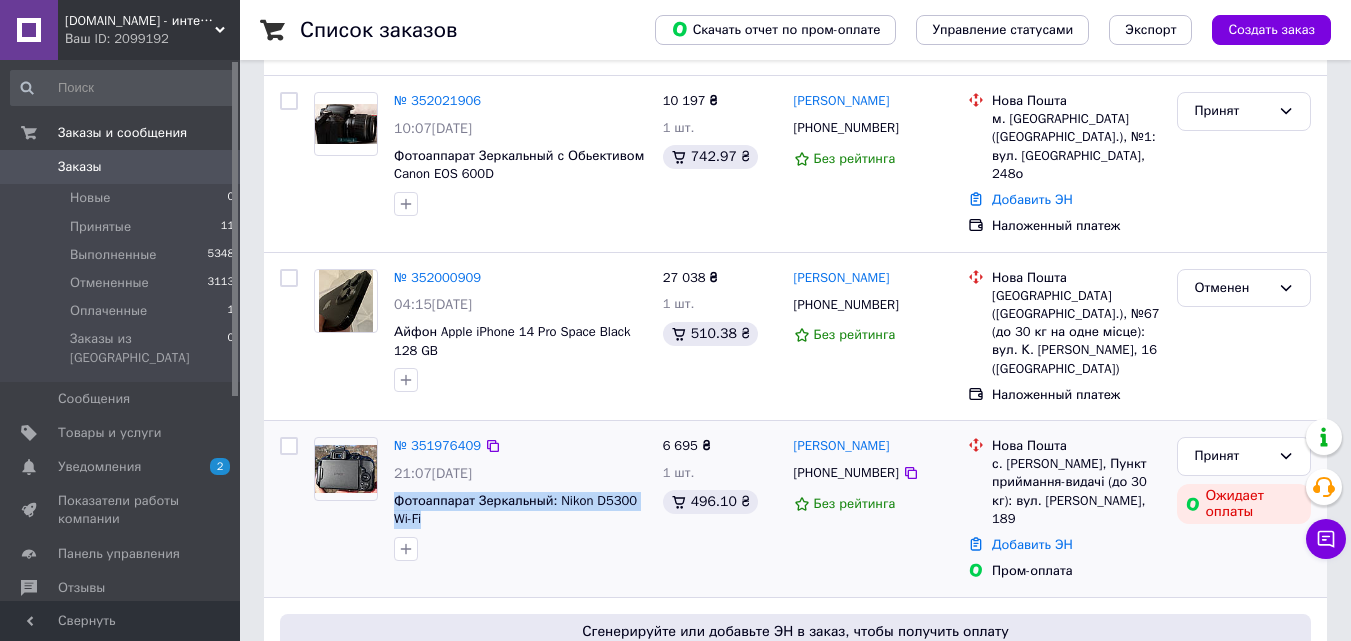 drag, startPoint x: 391, startPoint y: 468, endPoint x: 439, endPoint y: 490, distance: 52.801514 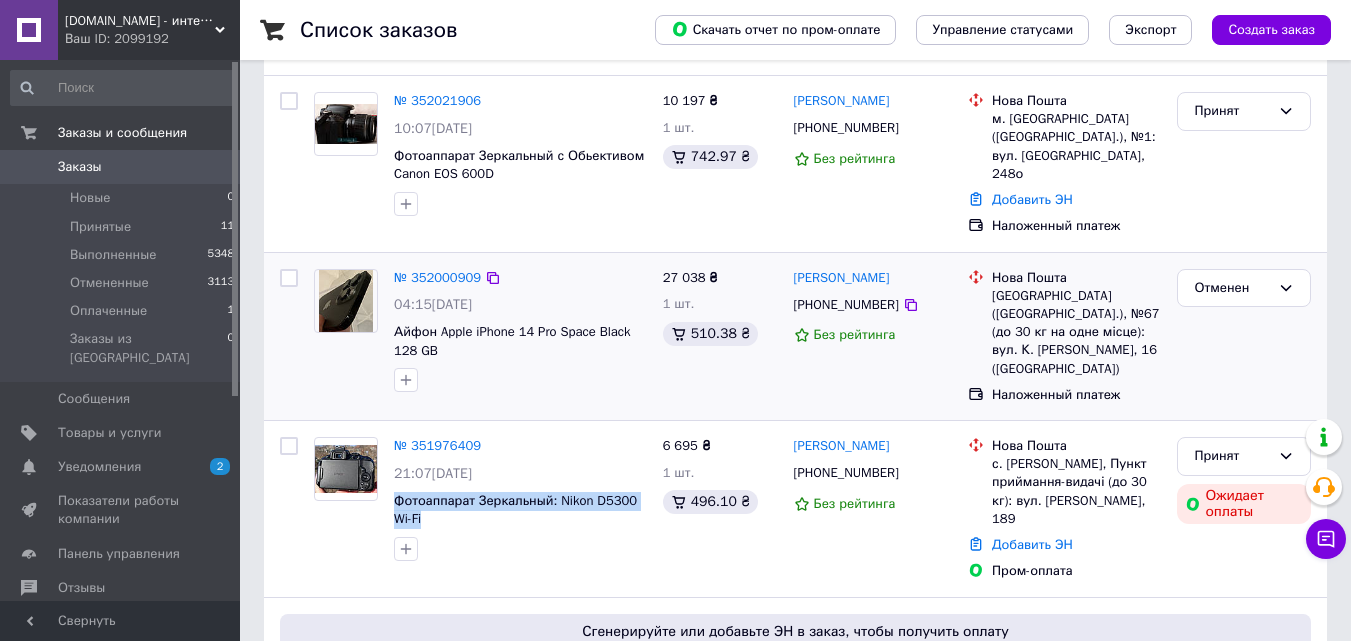 copy on "Фотоаппарат Зеркальный: Nikon D5300 Wi-Fi" 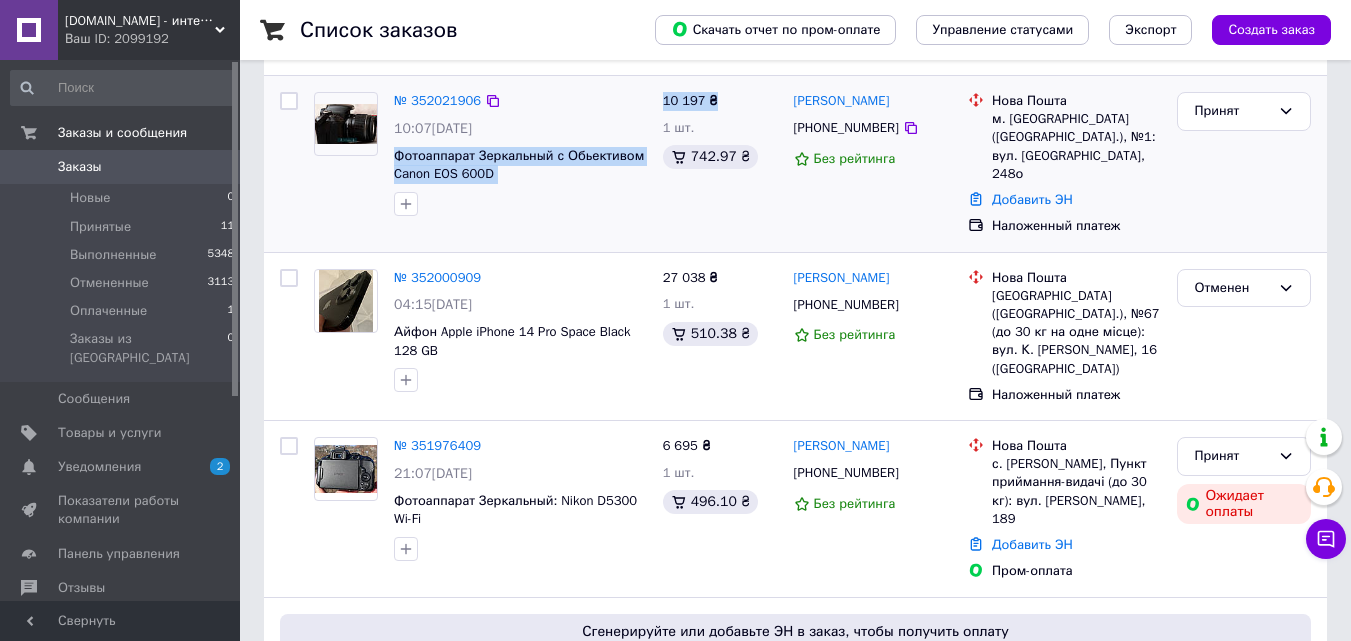 drag, startPoint x: 388, startPoint y: 152, endPoint x: 734, endPoint y: 91, distance: 351.33603 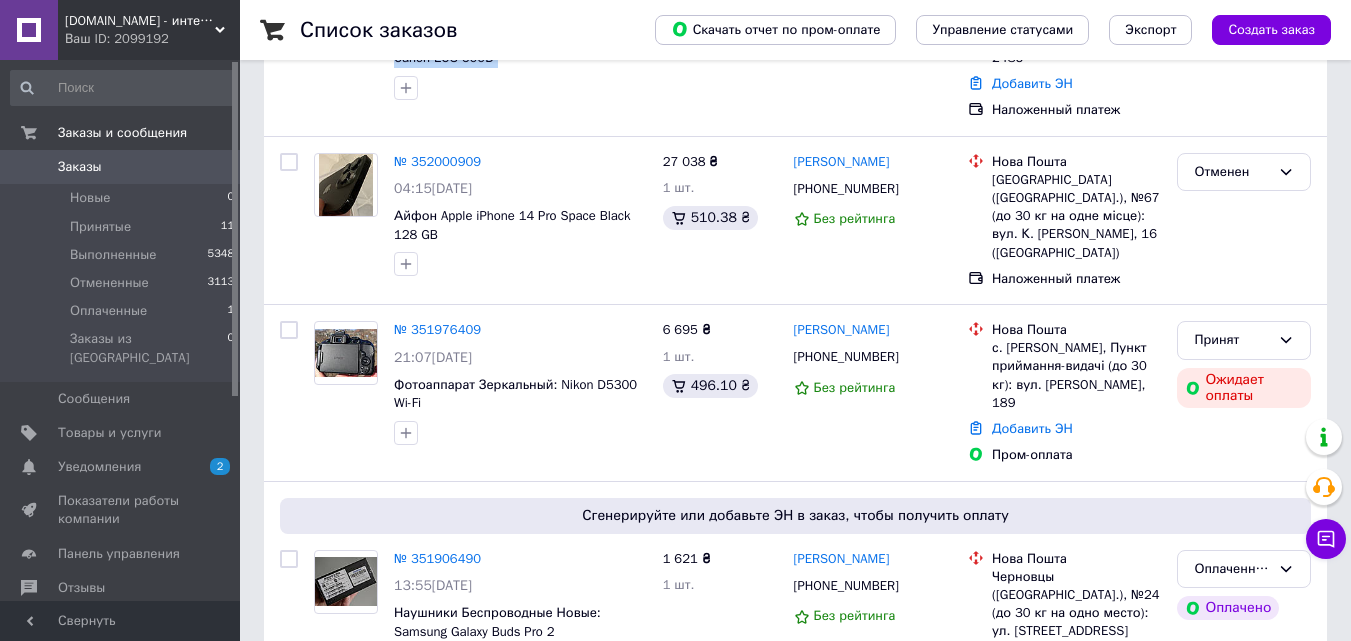 scroll, scrollTop: 700, scrollLeft: 0, axis: vertical 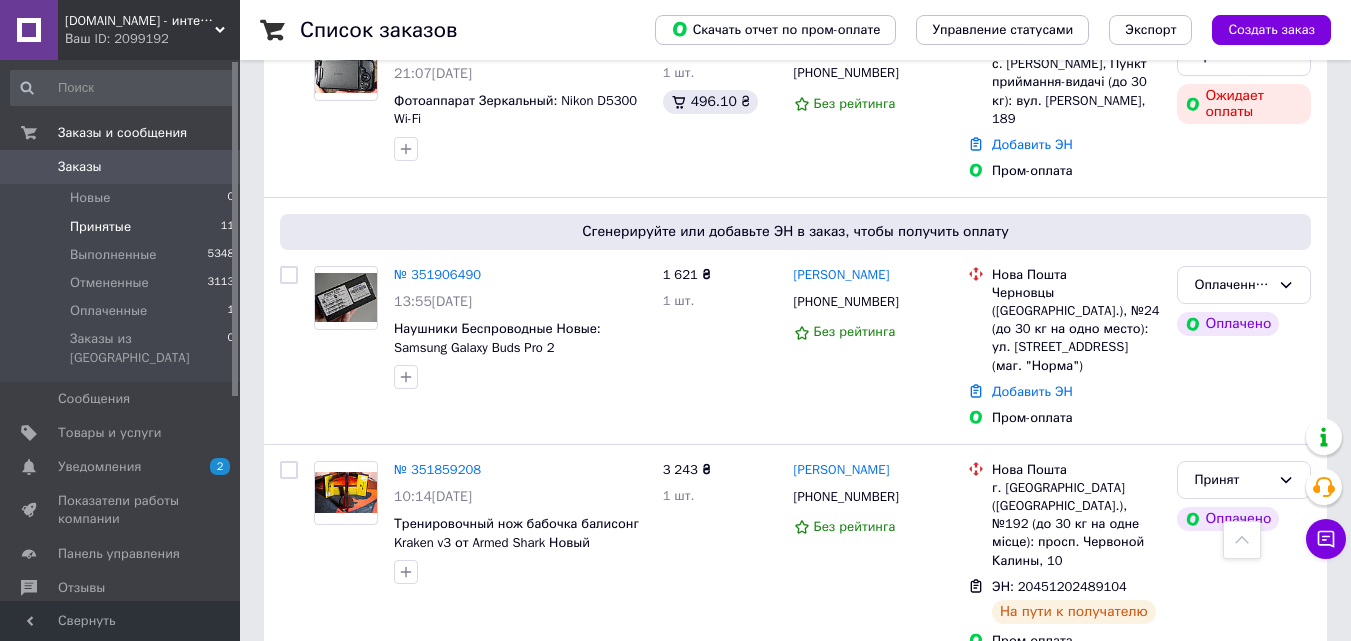 click on "Принятые" at bounding box center (100, 227) 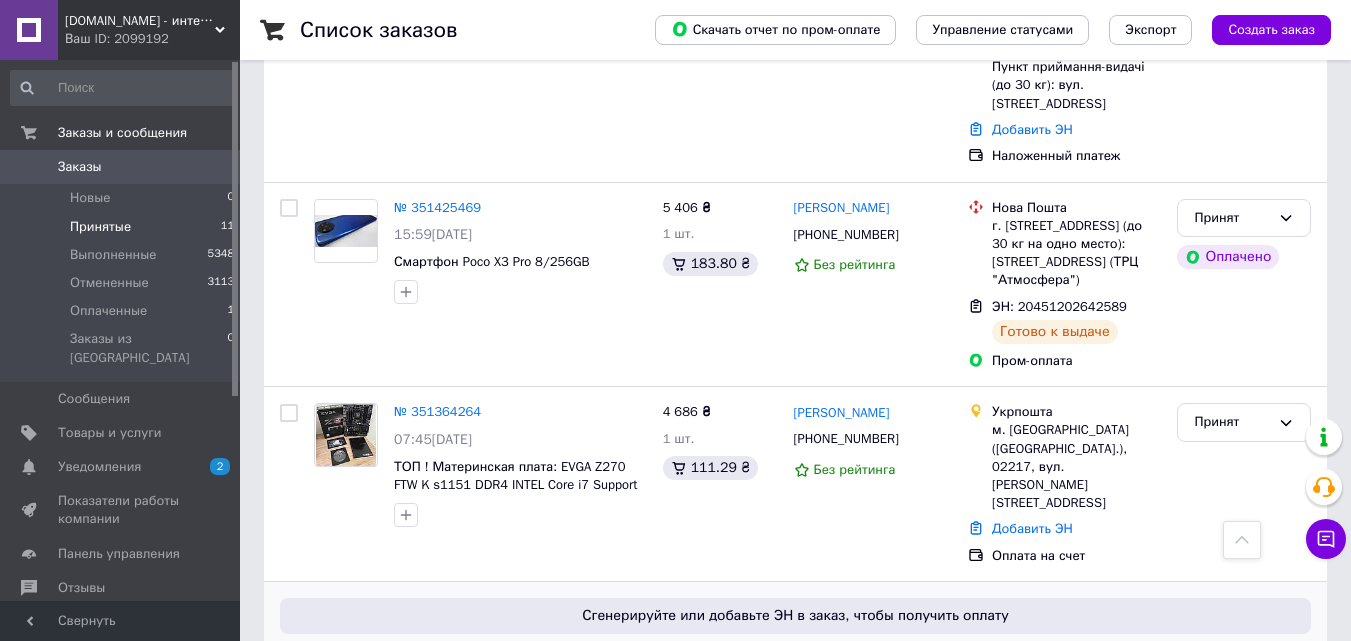 scroll, scrollTop: 1635, scrollLeft: 0, axis: vertical 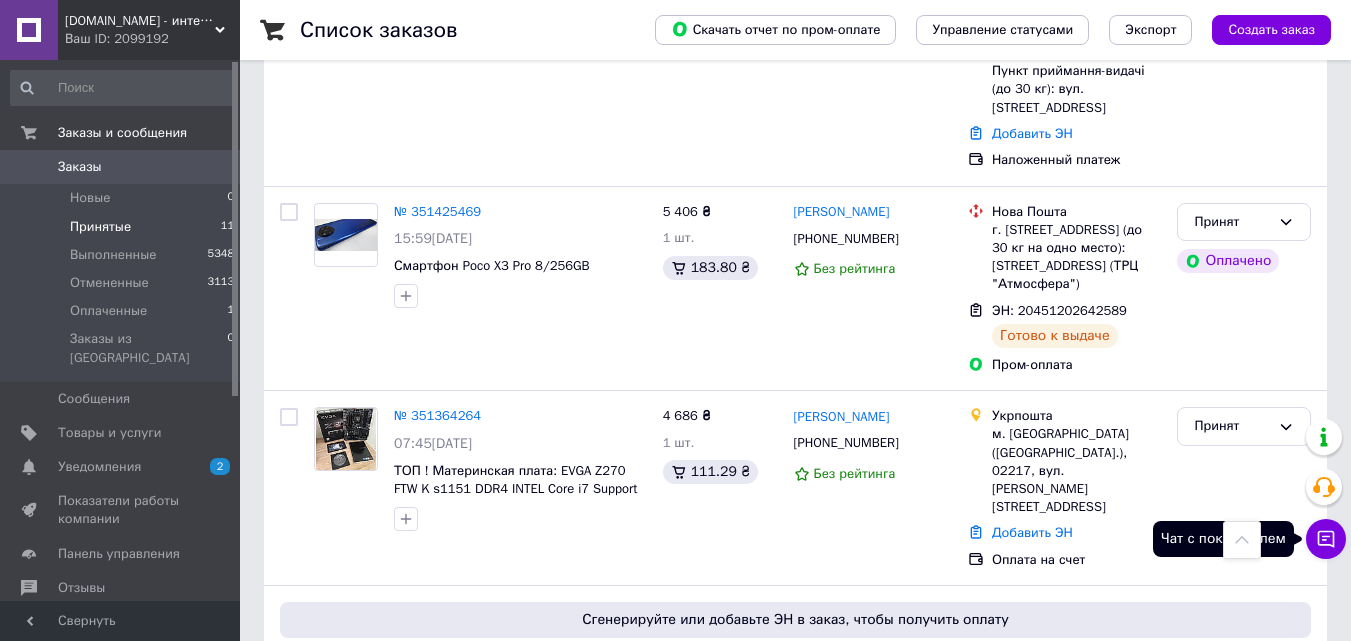 click 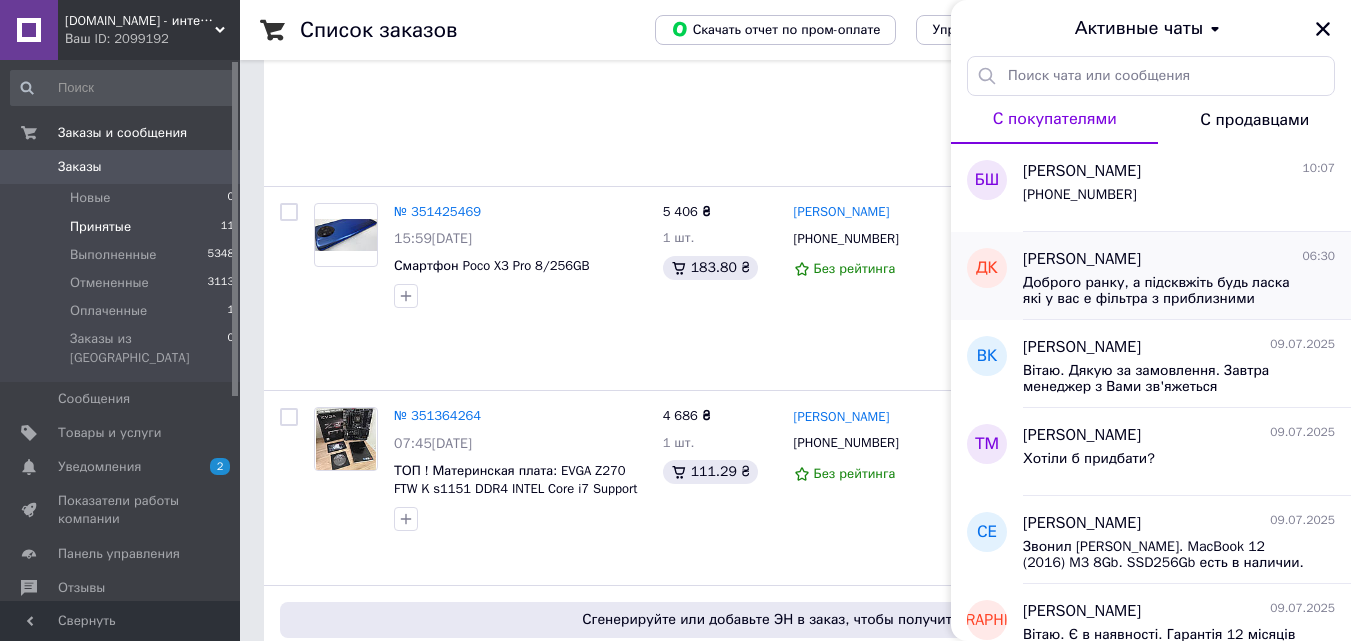 click on "Доброго ранку, а підсквжіть будь ласка які у вас е фільтра з приблизними габаритами" at bounding box center (1165, 291) 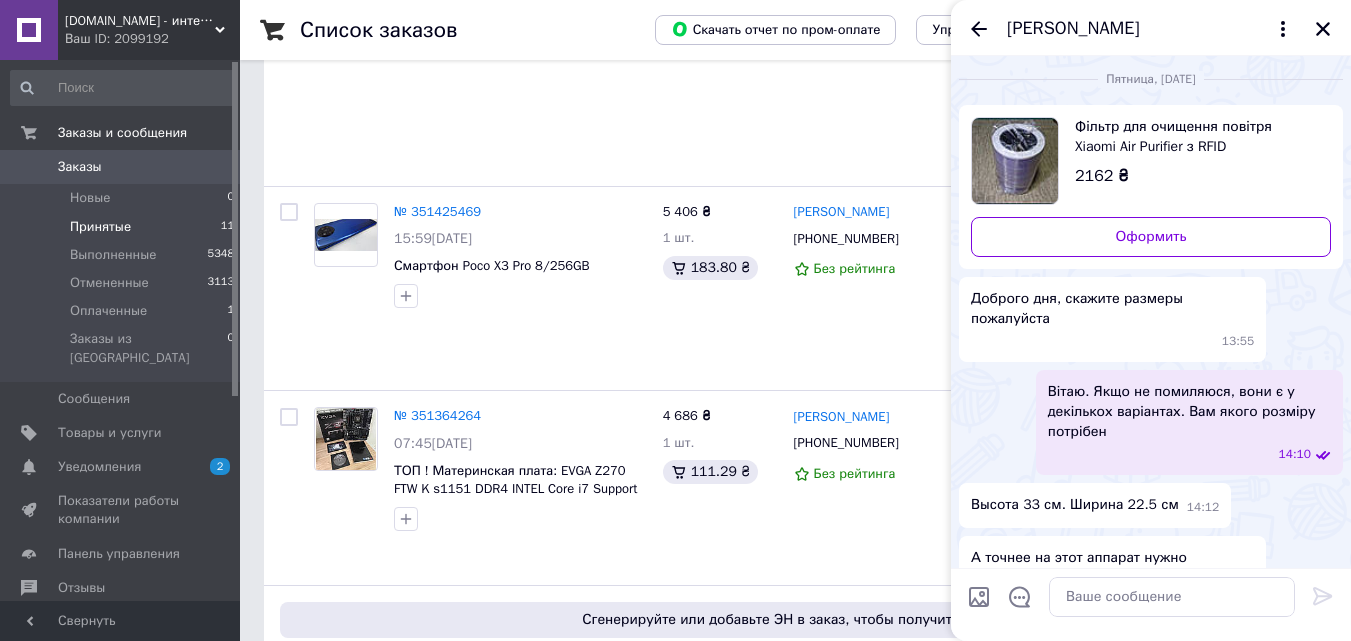 scroll, scrollTop: 0, scrollLeft: 0, axis: both 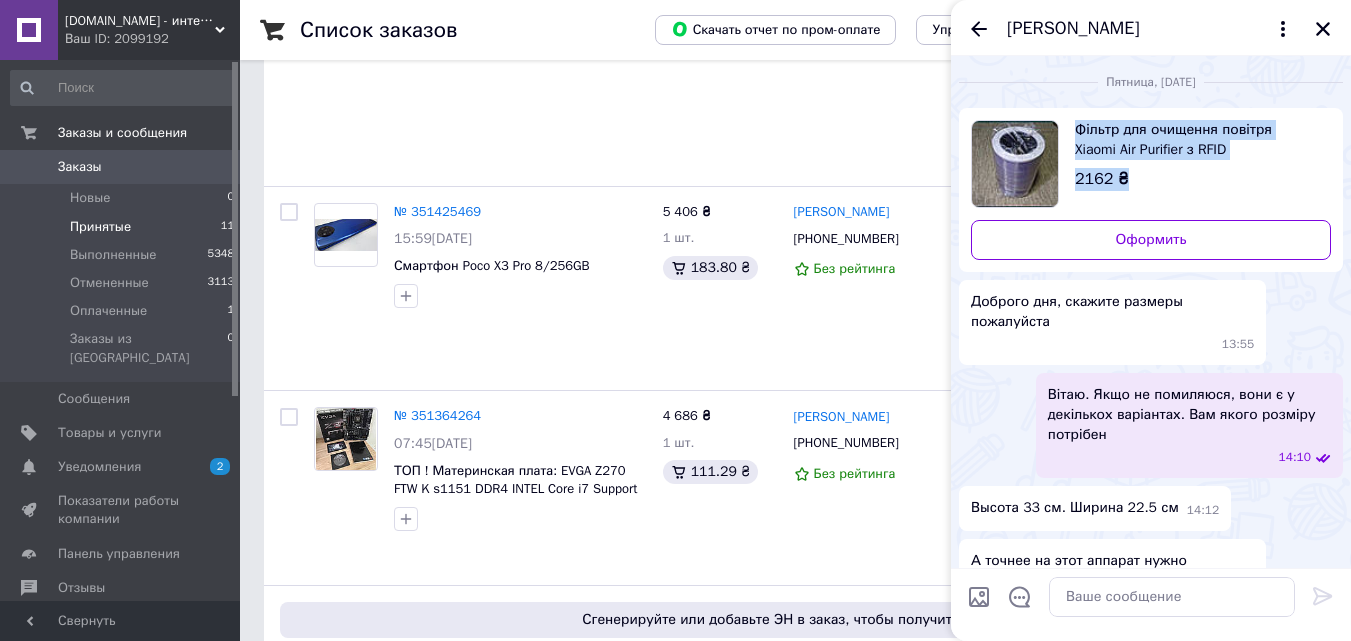 drag, startPoint x: 1072, startPoint y: 103, endPoint x: 1224, endPoint y: 160, distance: 162.33607 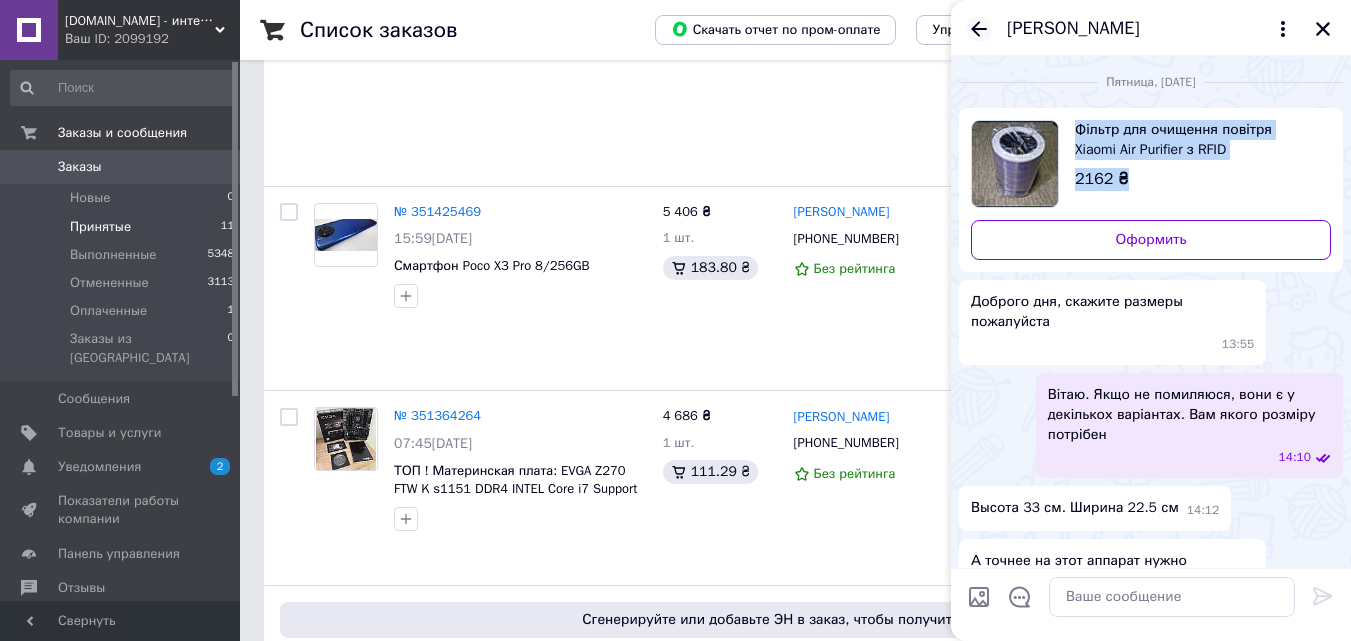 click 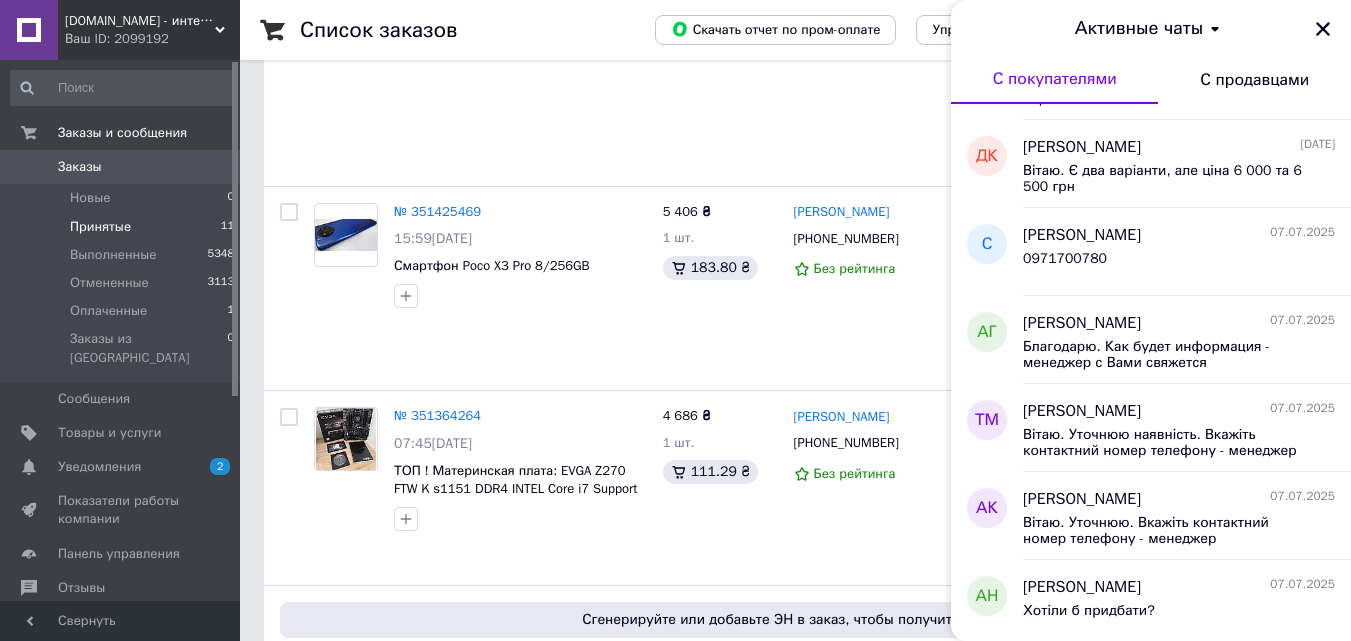 scroll, scrollTop: 700, scrollLeft: 0, axis: vertical 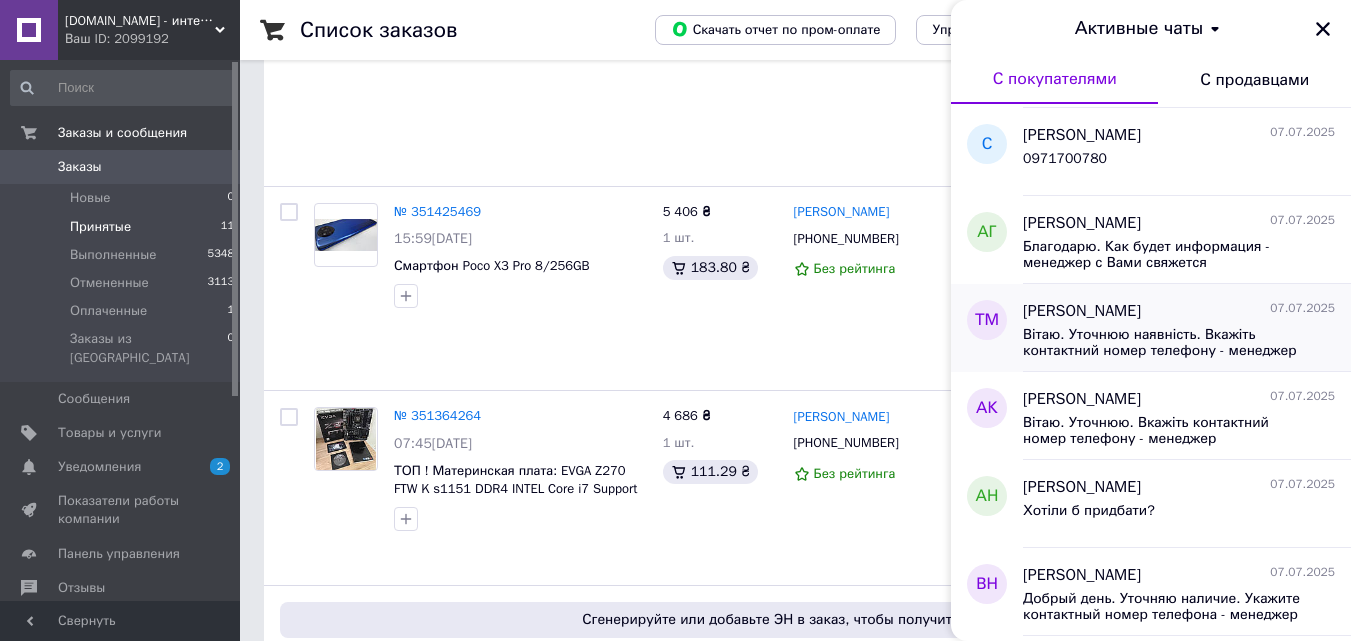 click on "Вітаю. Уточнюю наявність.
Вкажіть контактний номер телефону - менеджер [PERSON_NAME] проконсультує" at bounding box center (1165, 343) 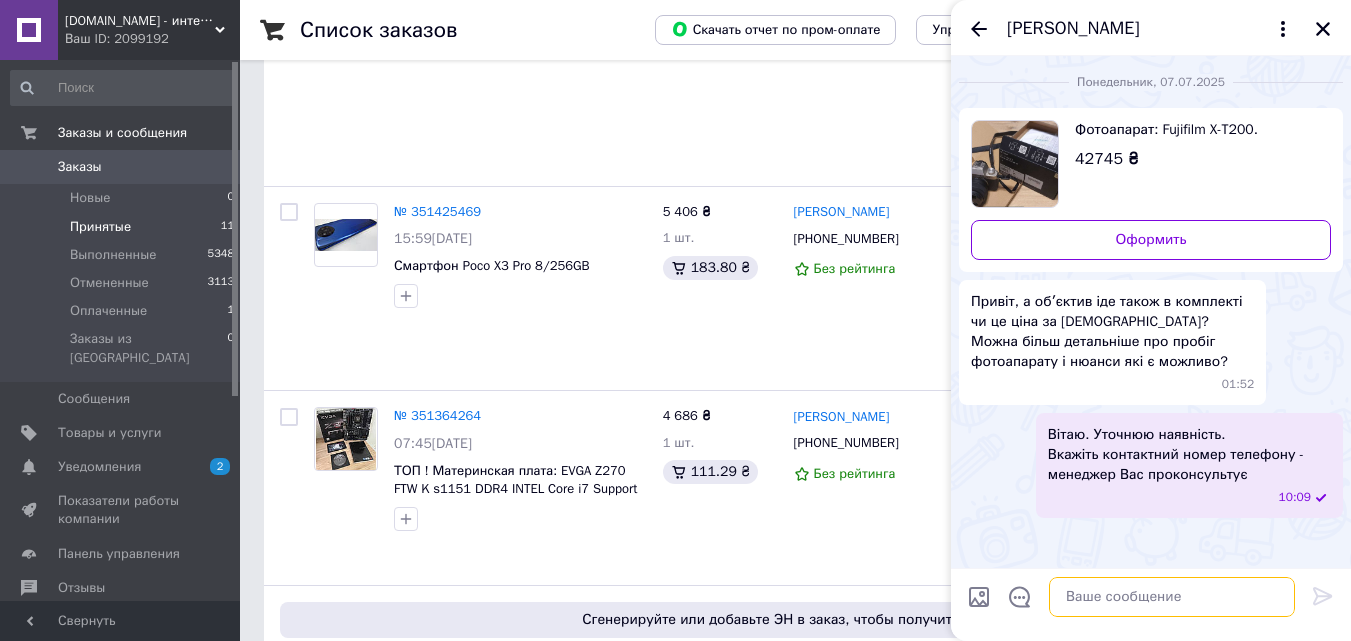 click at bounding box center (1172, 597) 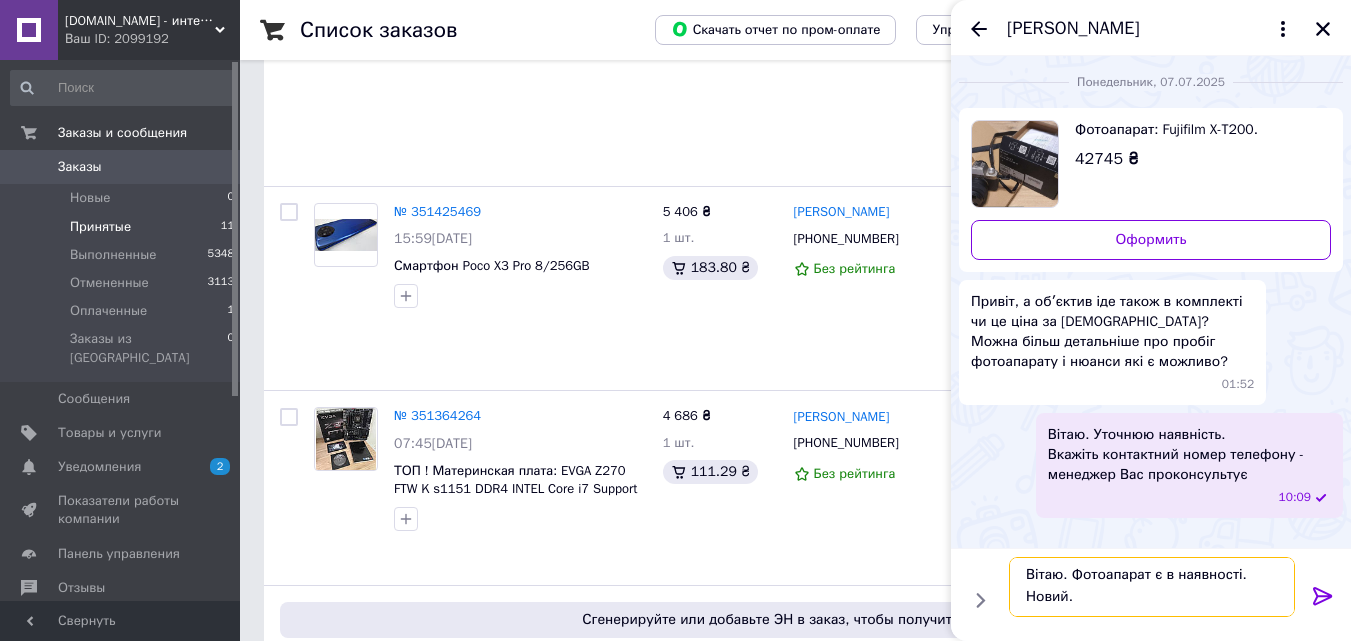 scroll, scrollTop: 2, scrollLeft: 0, axis: vertical 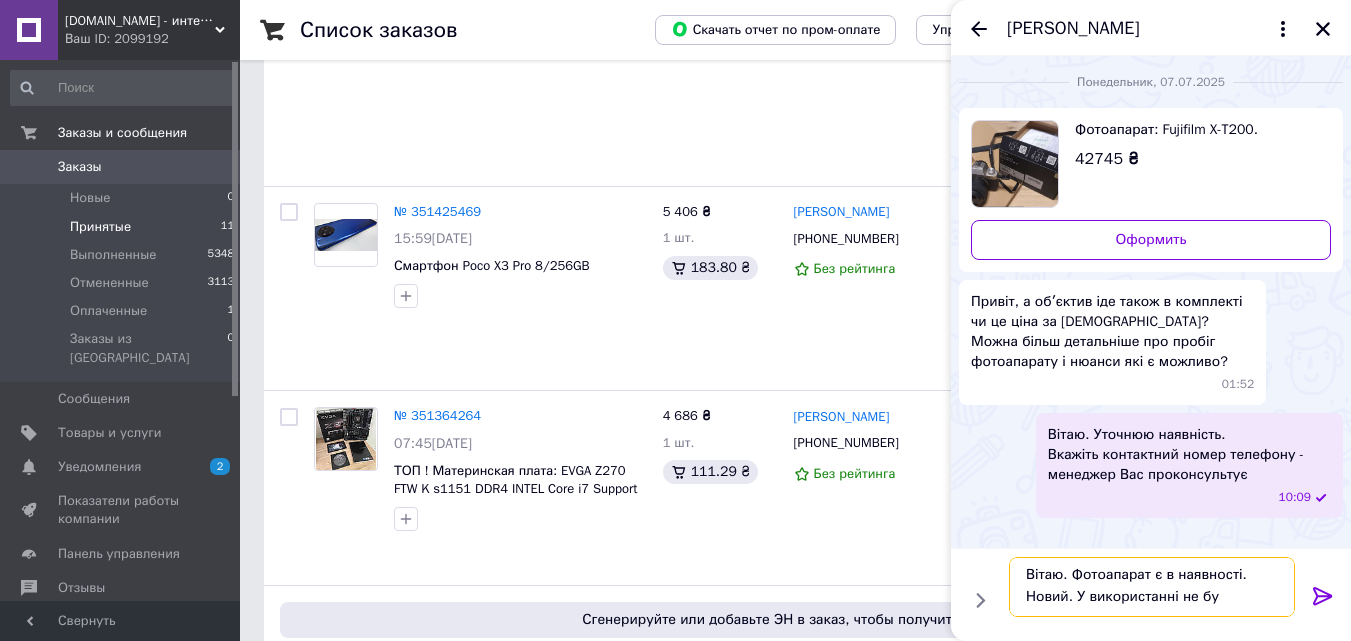 type on "Вітаю. Фотоапарат є в наявності. Новий. У використанні не був" 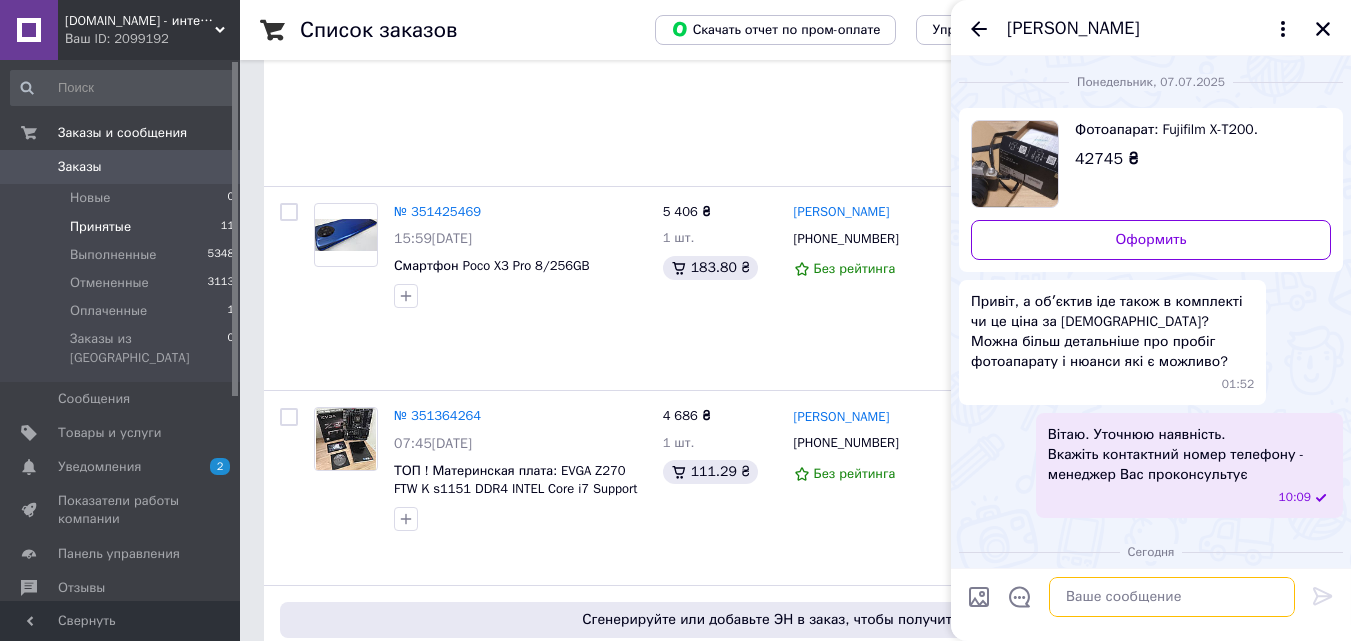 scroll, scrollTop: 0, scrollLeft: 0, axis: both 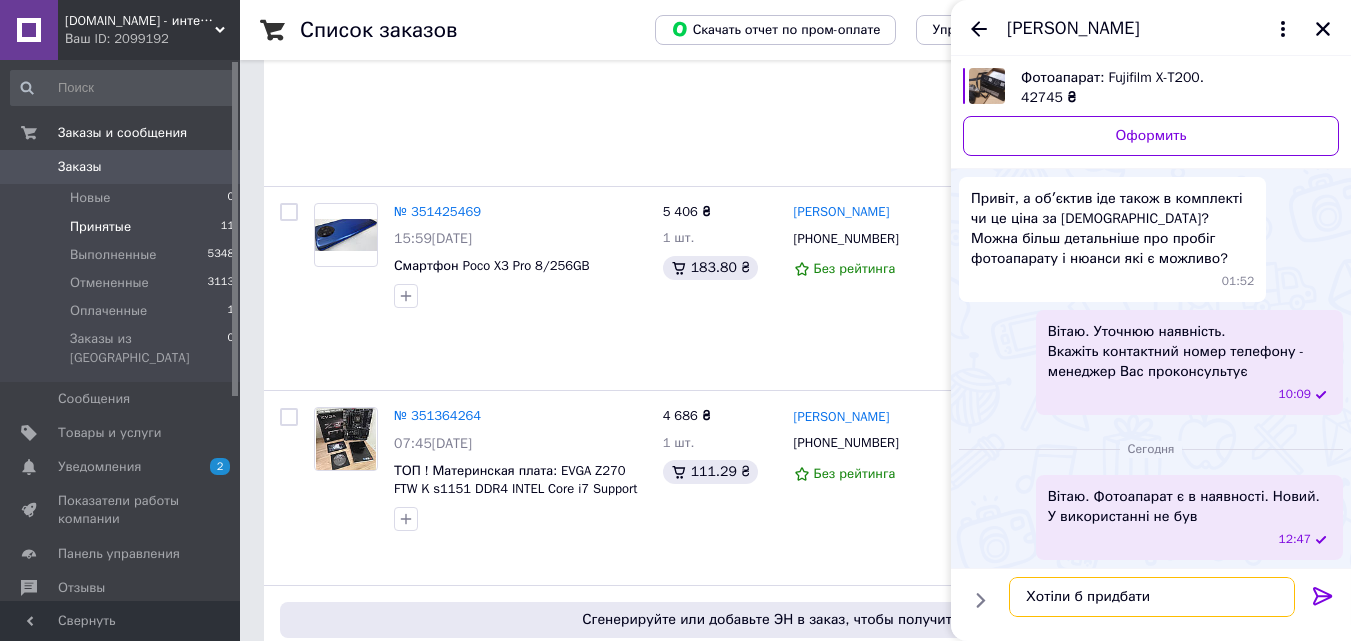 type on "Хотіли б придбати?" 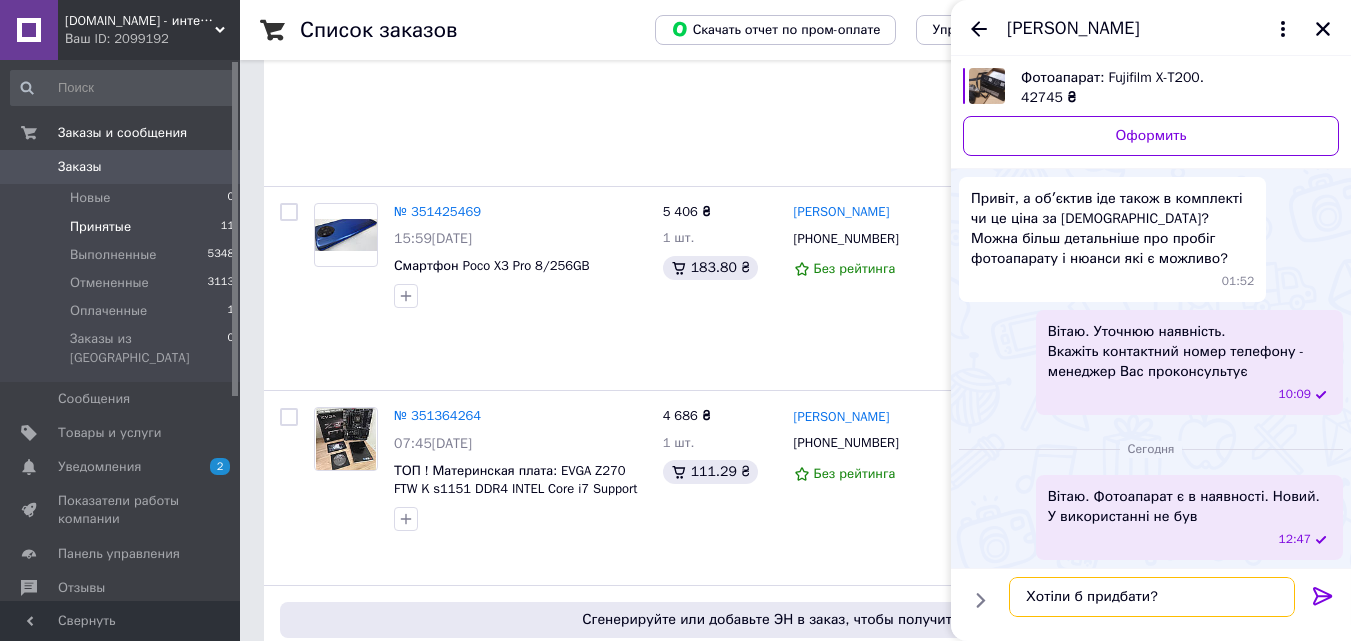 type 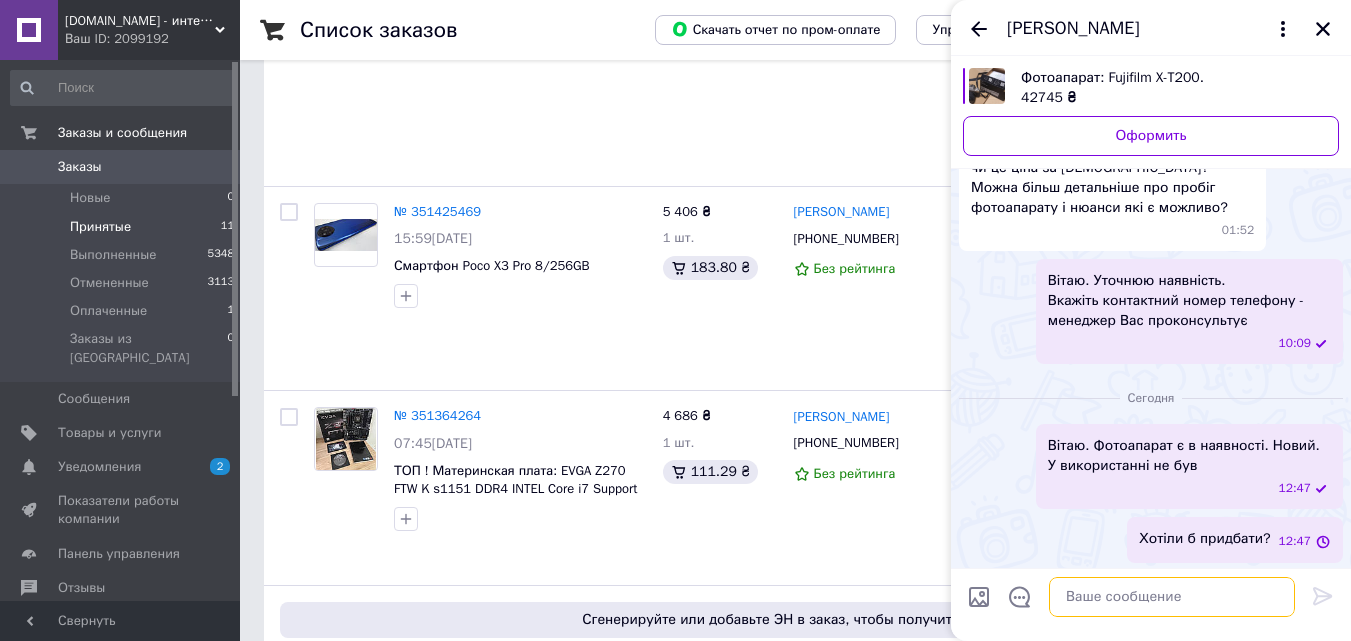 scroll, scrollTop: 106, scrollLeft: 0, axis: vertical 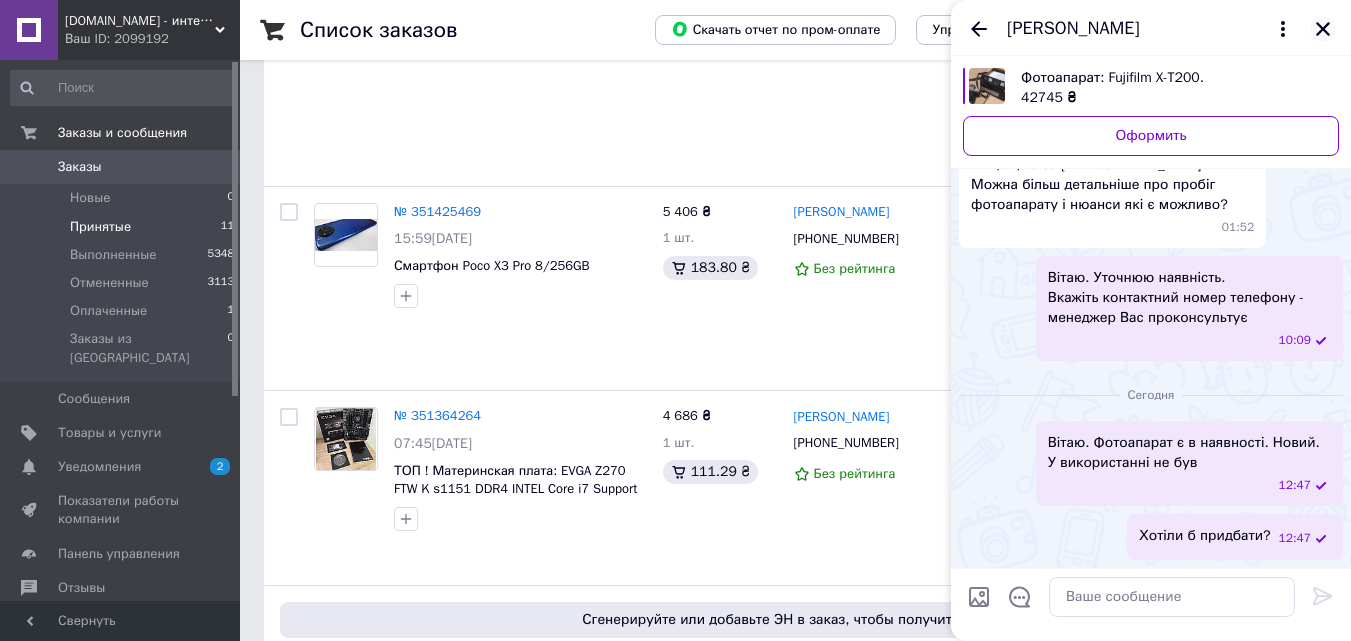 click 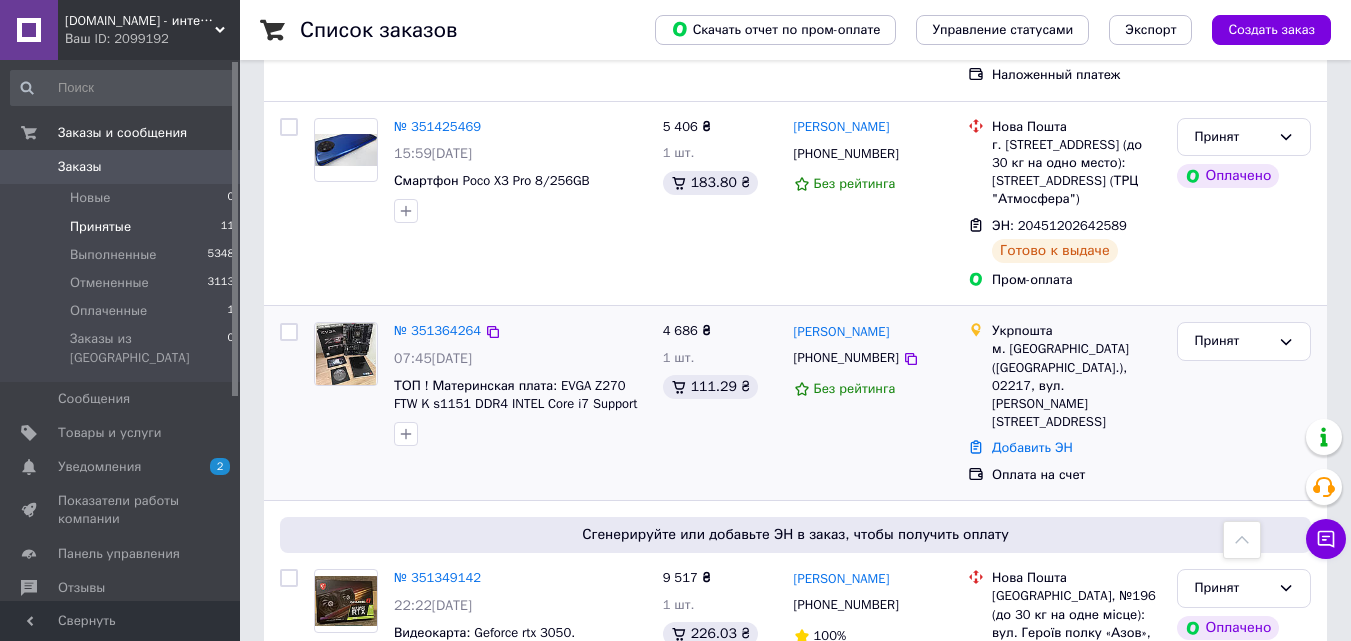 scroll, scrollTop: 1835, scrollLeft: 0, axis: vertical 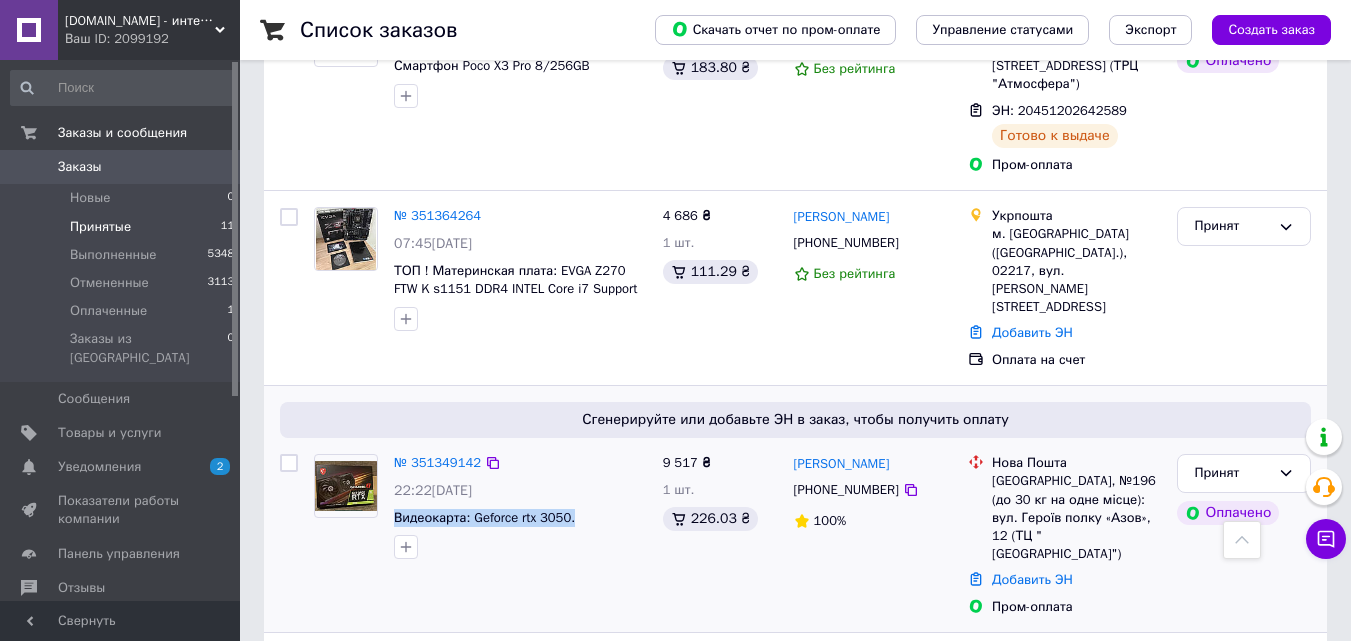 drag, startPoint x: 389, startPoint y: 345, endPoint x: 572, endPoint y: 346, distance: 183.00273 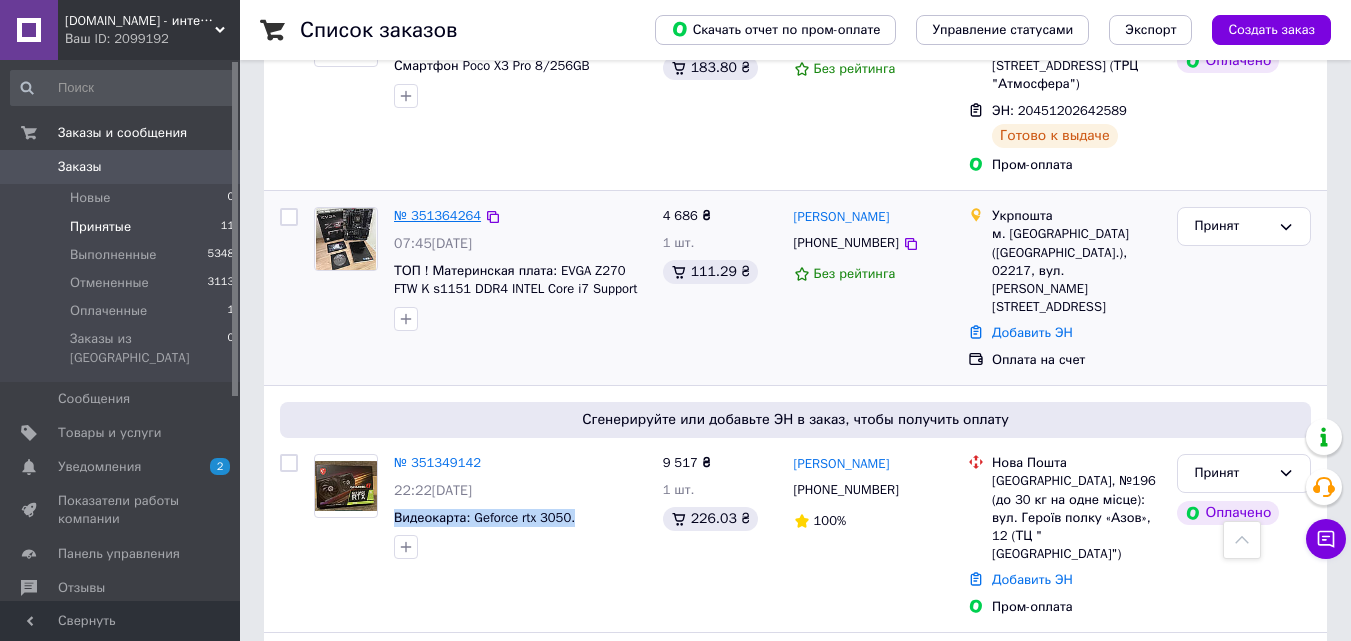 click on "№ 351364264" at bounding box center [437, 215] 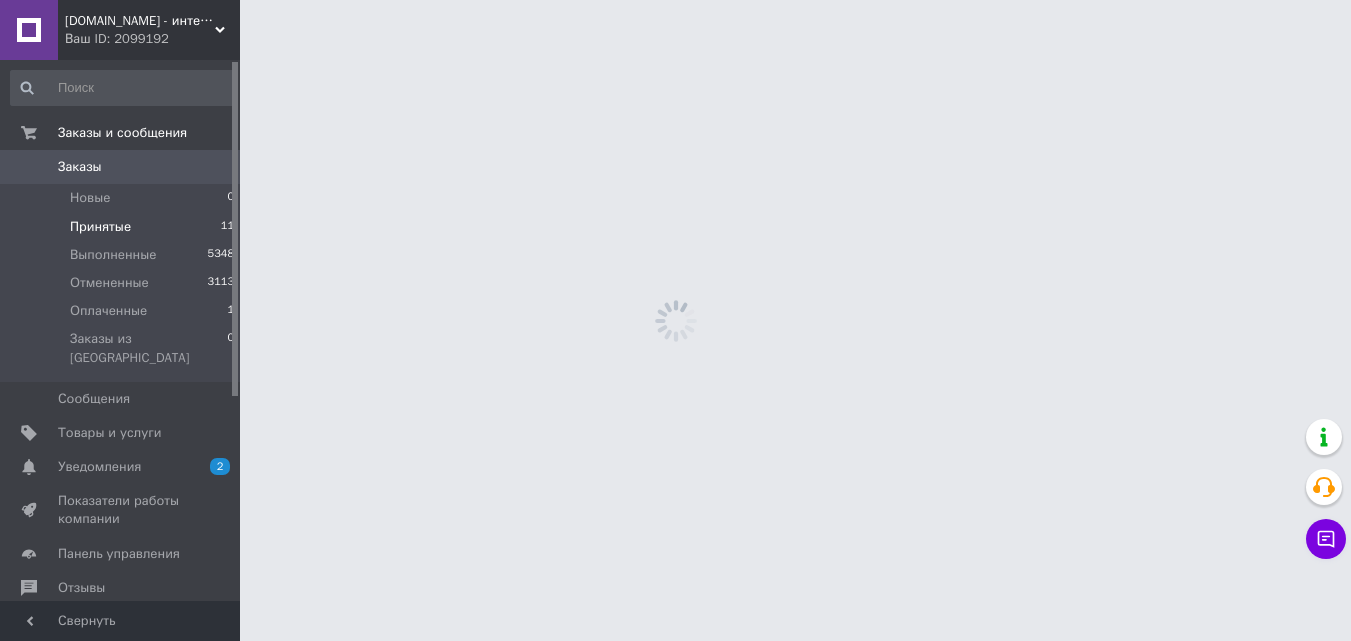 scroll, scrollTop: 0, scrollLeft: 0, axis: both 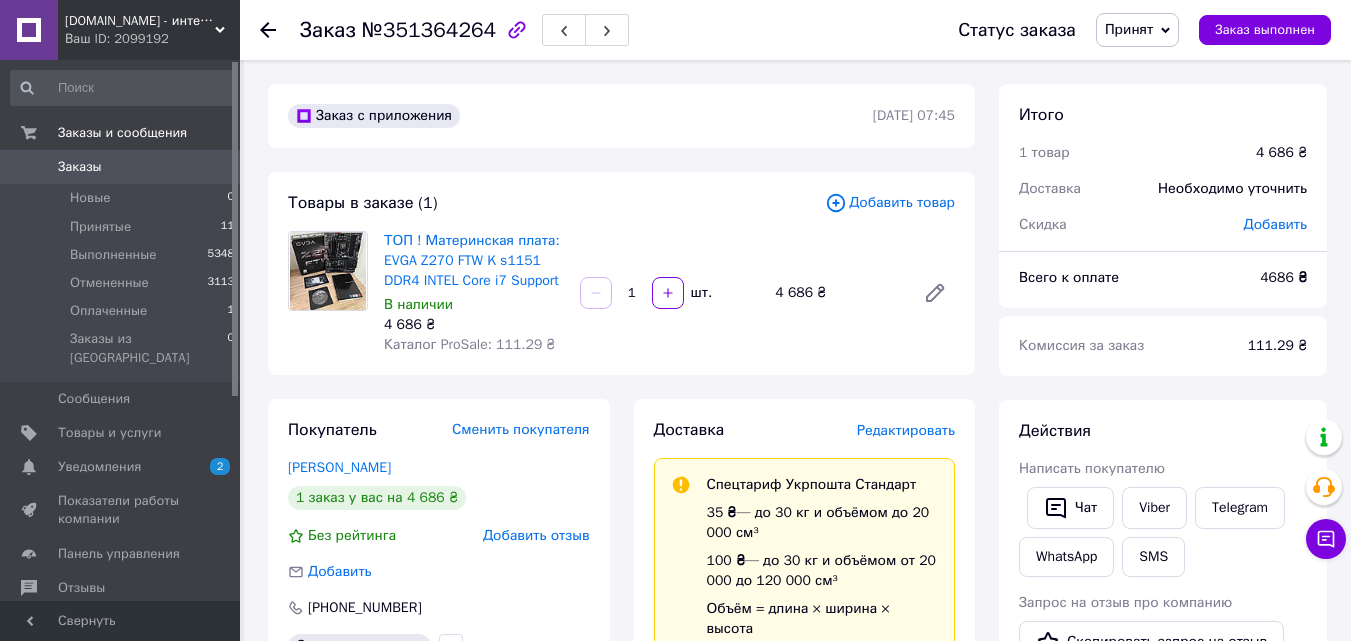 click 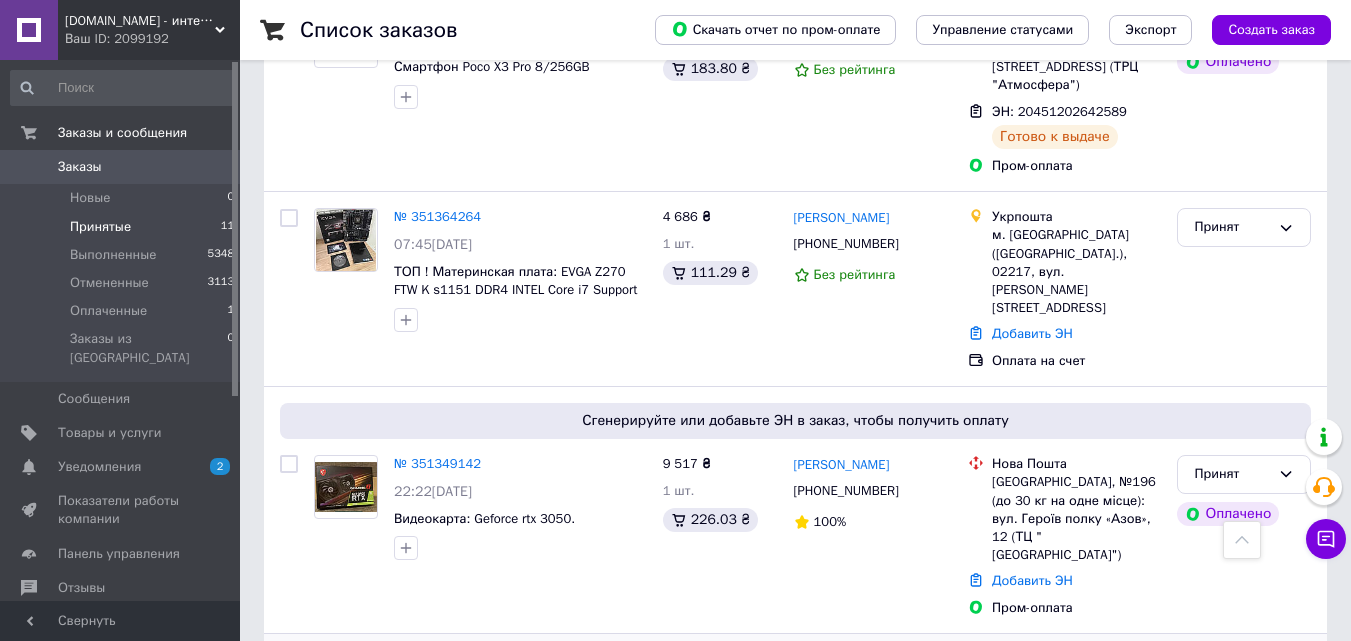 scroll, scrollTop: 1835, scrollLeft: 0, axis: vertical 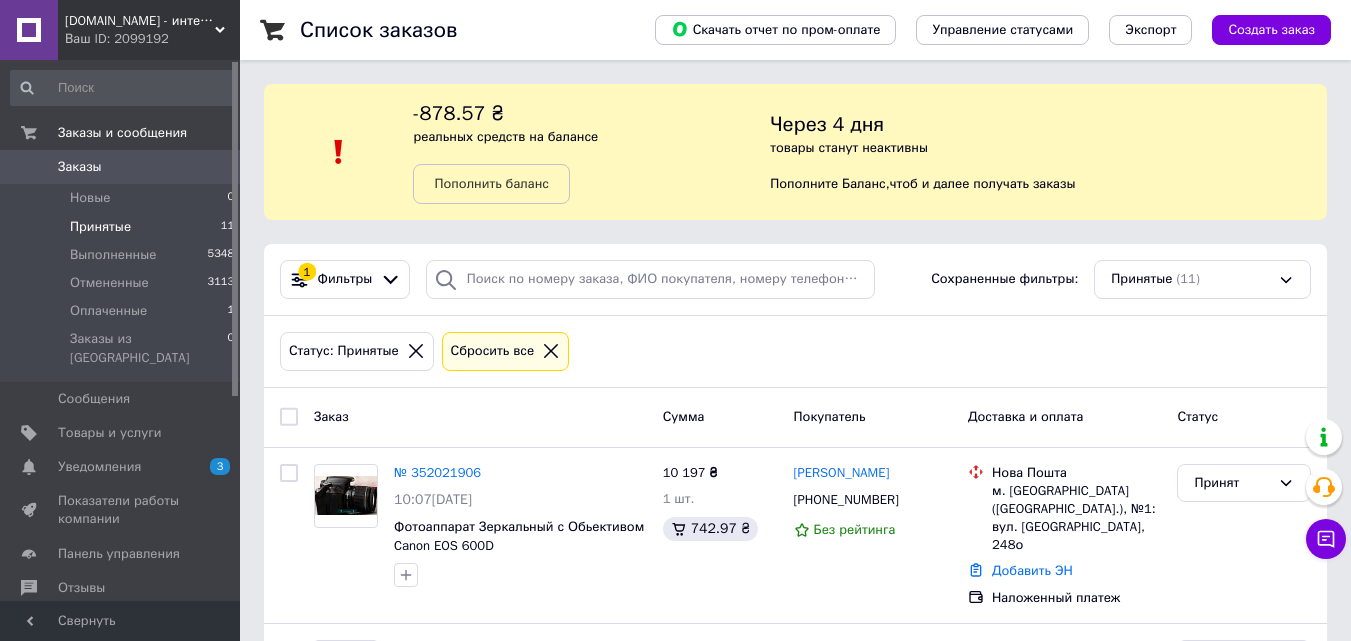 click on "Заказы" at bounding box center (121, 167) 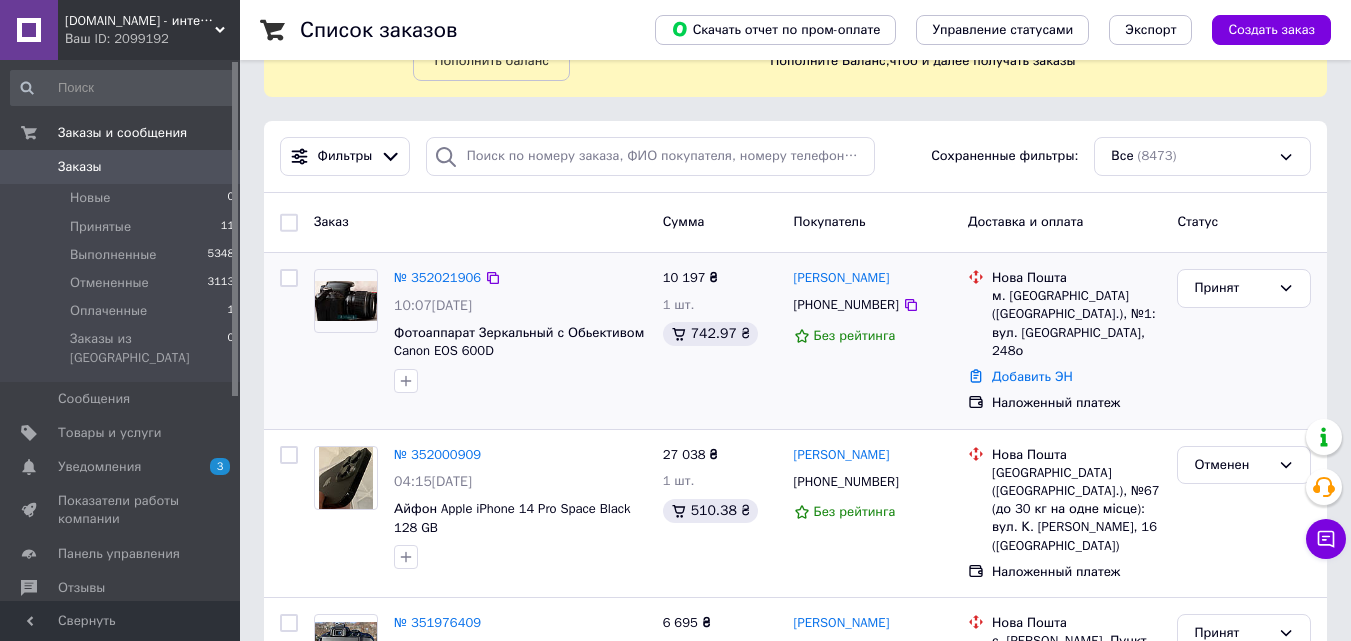 scroll, scrollTop: 300, scrollLeft: 0, axis: vertical 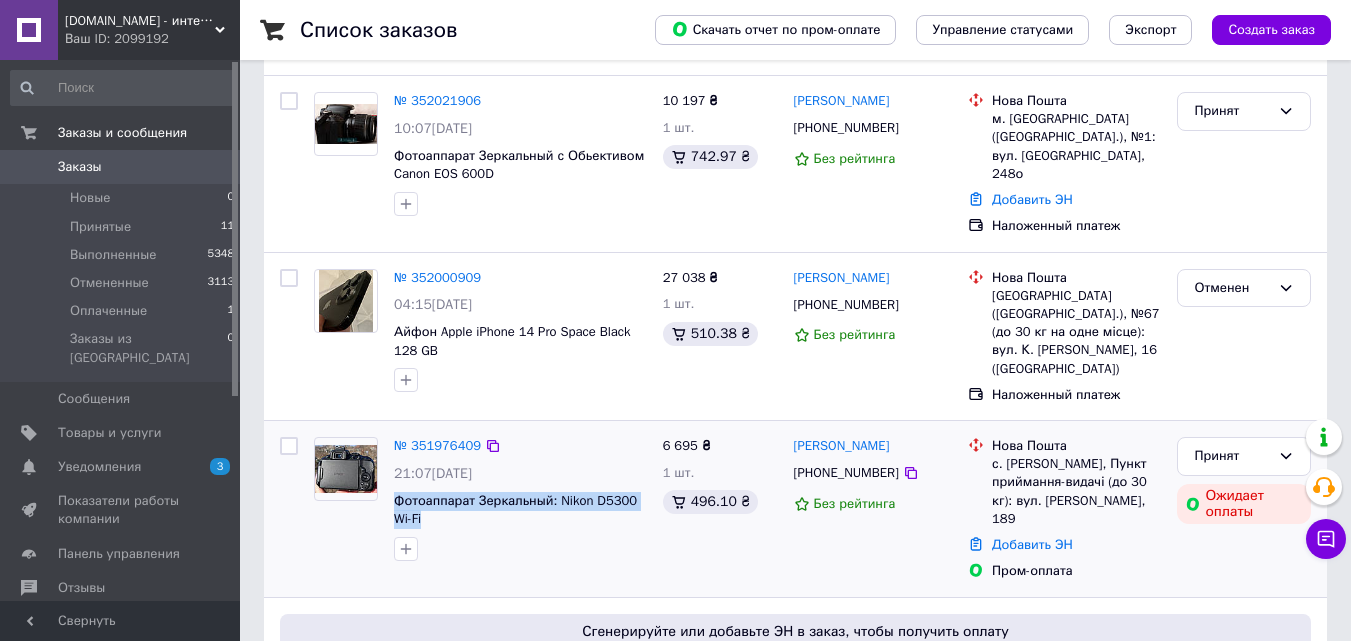 drag, startPoint x: 393, startPoint y: 467, endPoint x: 447, endPoint y: 487, distance: 57.58472 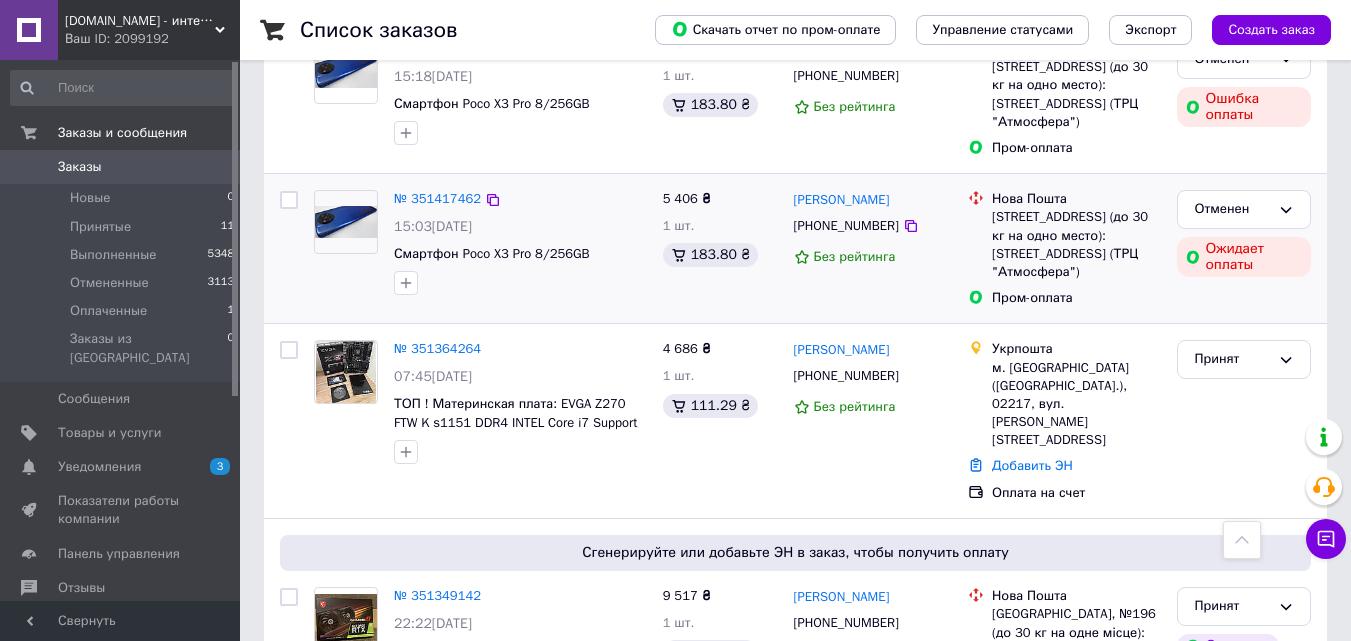 scroll, scrollTop: 3339, scrollLeft: 0, axis: vertical 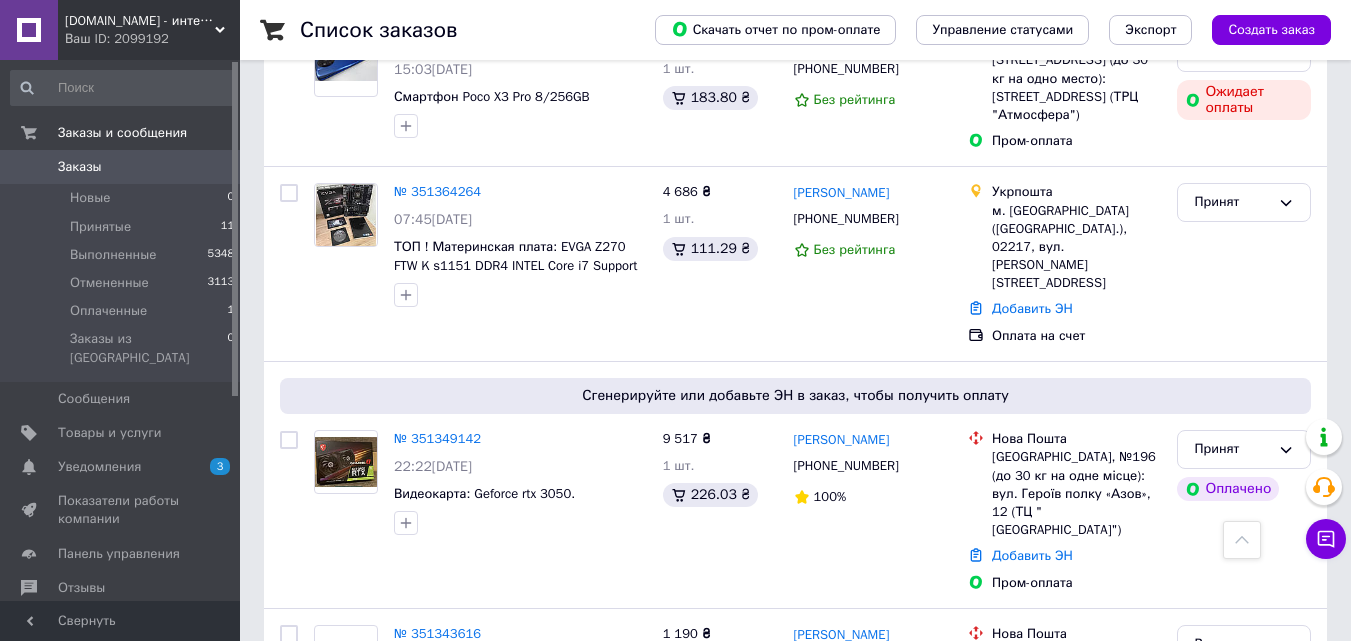 click on "2" at bounding box center (327, 876) 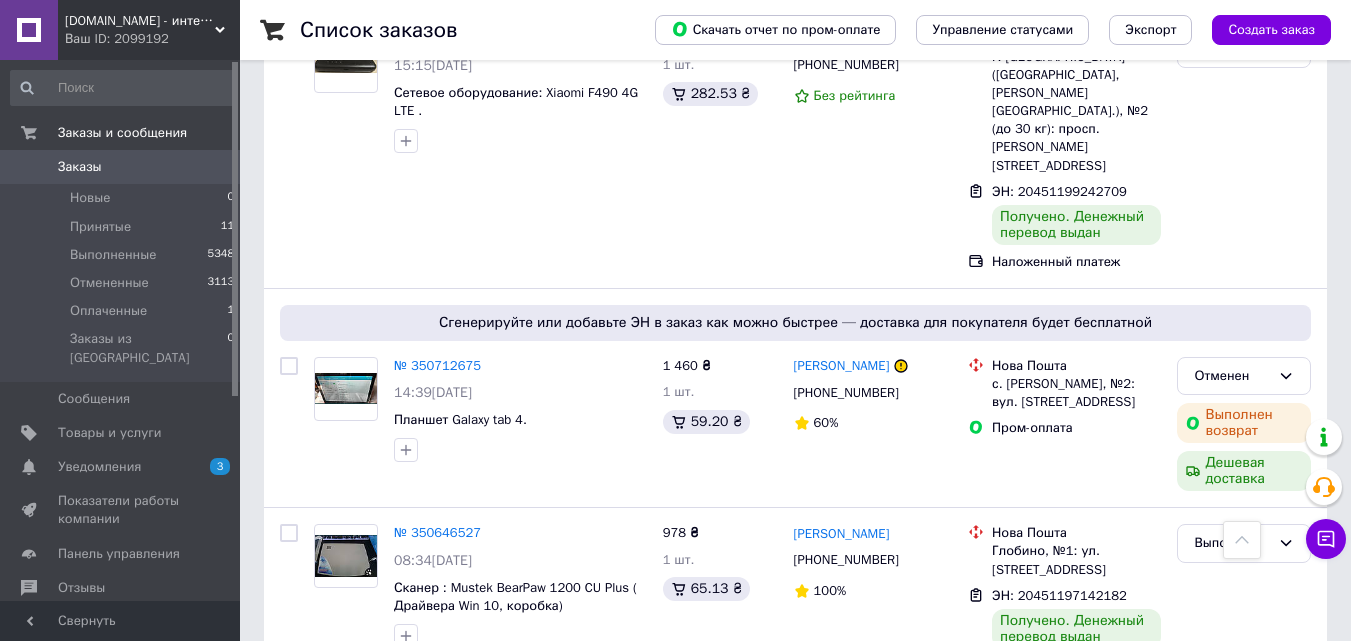 scroll, scrollTop: 3346, scrollLeft: 0, axis: vertical 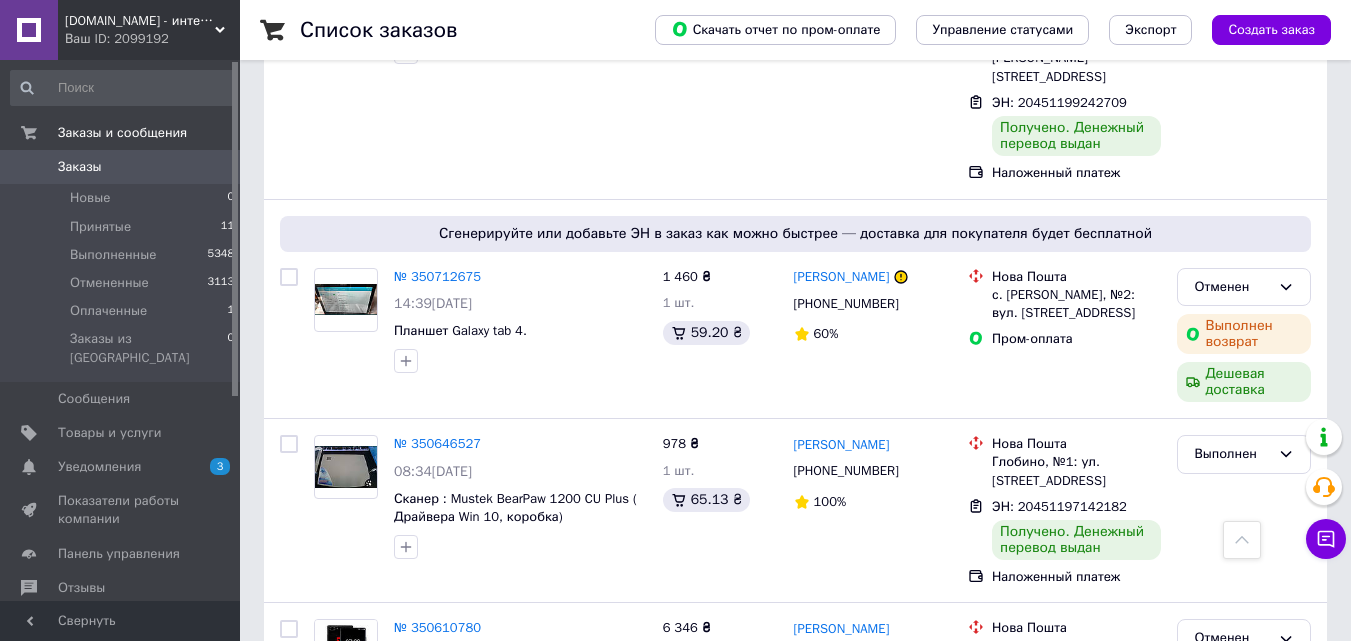click on "1" at bounding box center (415, 798) 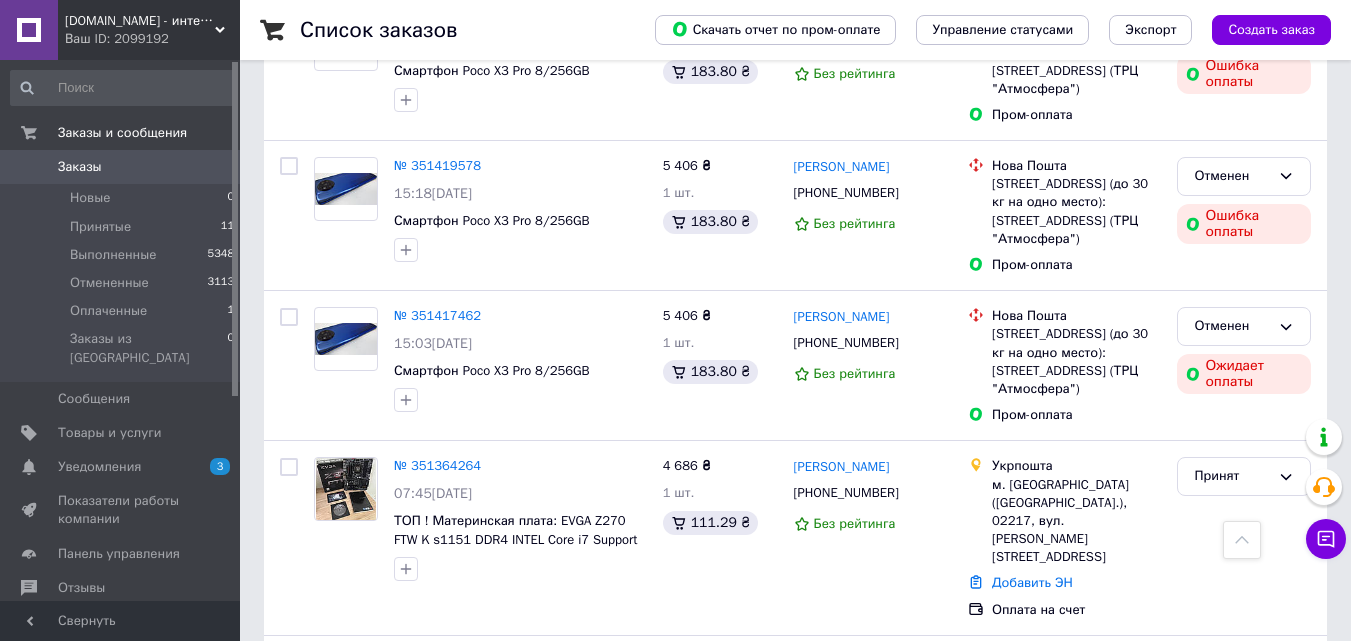 scroll, scrollTop: 3100, scrollLeft: 0, axis: vertical 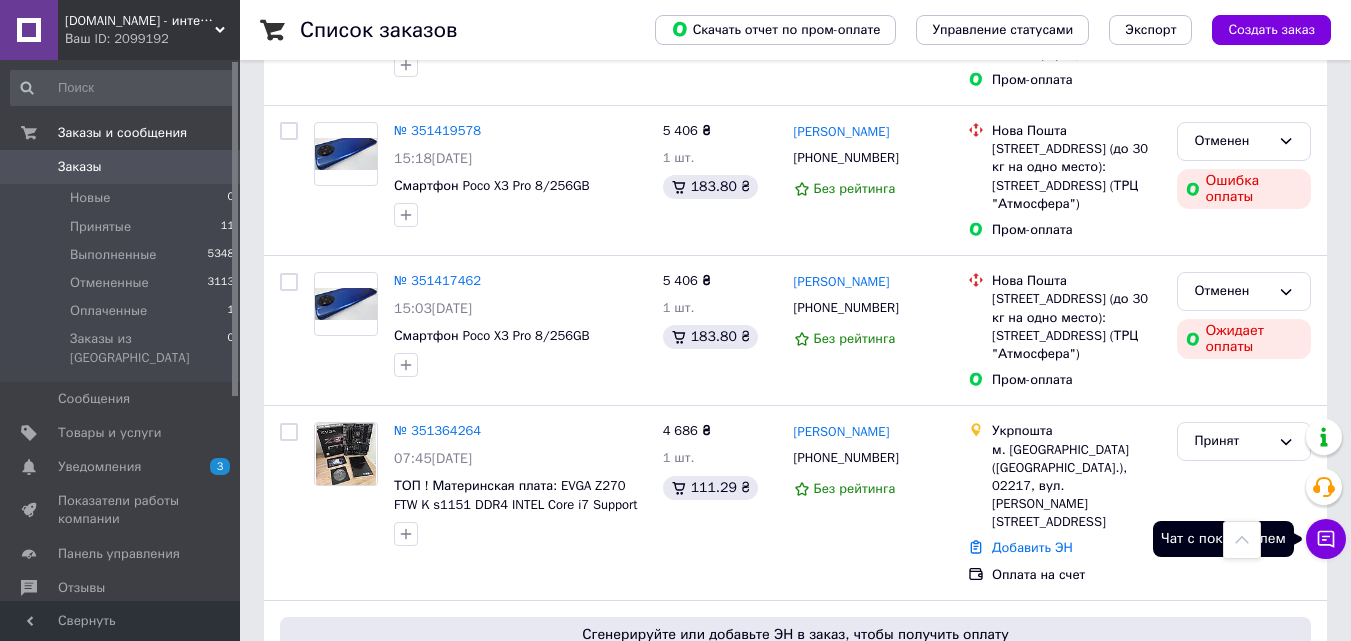 click 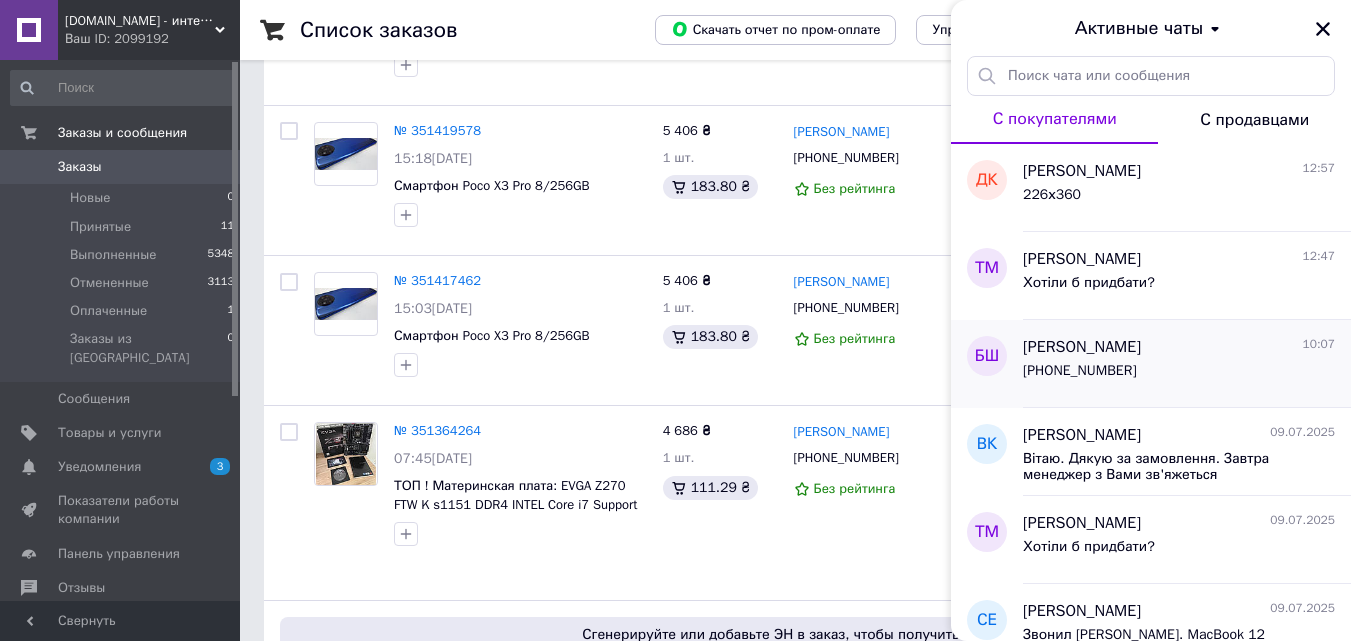 click on "[PHONE_NUMBER]" at bounding box center (1179, 375) 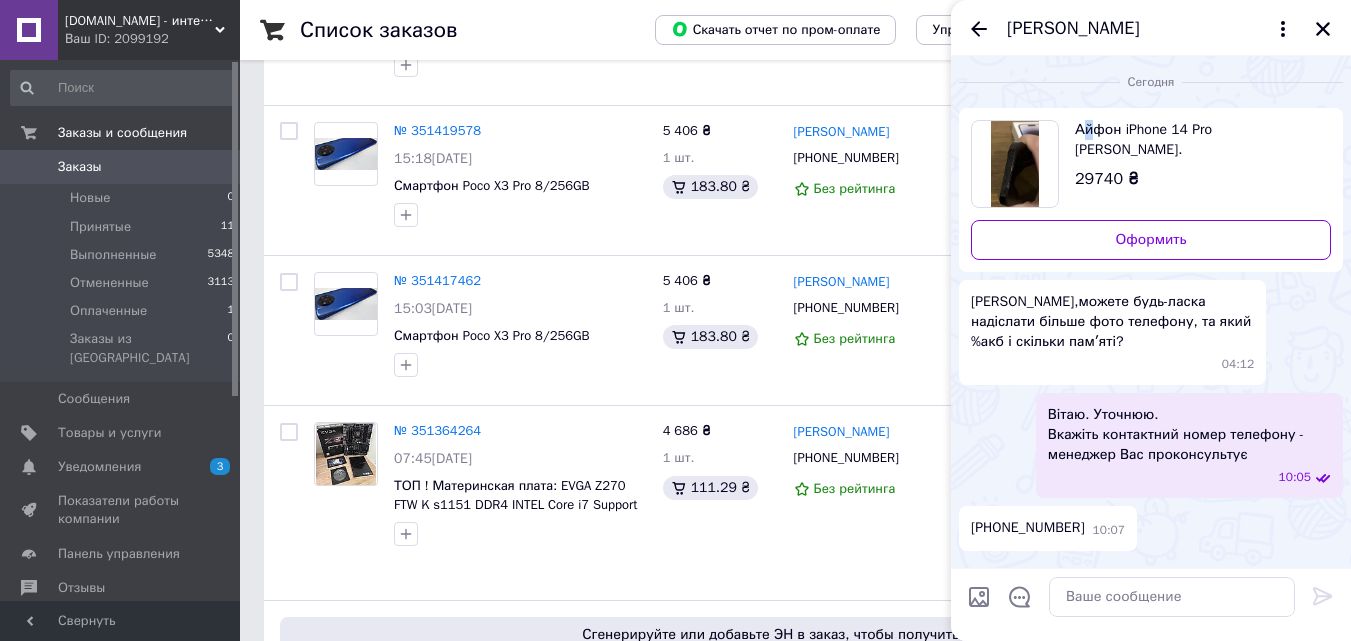 click on "Айфон iPhone 14 Pro Max Neverlock. 29740 ₴ Оформить" at bounding box center [1151, 190] 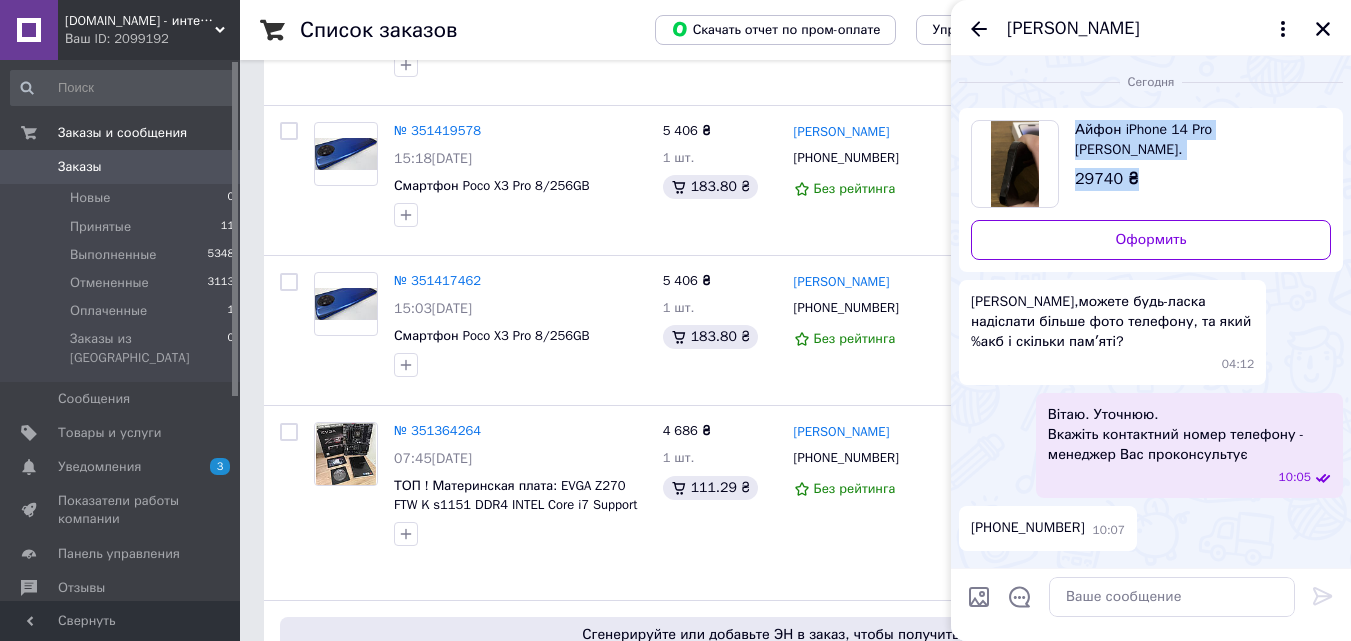 drag, startPoint x: 1072, startPoint y: 102, endPoint x: 1146, endPoint y: 150, distance: 88.20431 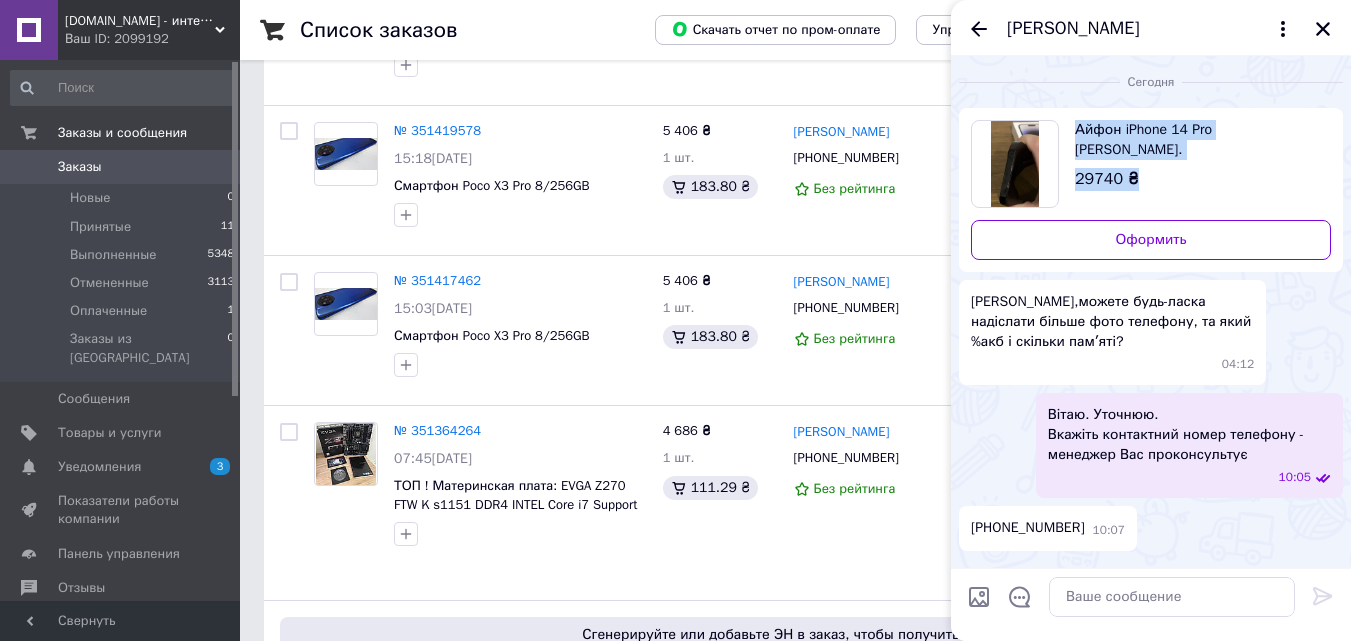 click on "Сегодня Айфон iPhone 14 Pro Max Neverlock. 29740 ₴ Оформить Добрий Ранок,можете будь-ласка надіслати більше фото телефону, та який %акб і скільки памʼяті? 04:12 Вітаю. Уточнюю. Вкажіть контактний номер телефону - менеджер Вас проконсультує 10:05 +380686945365 10:07" at bounding box center (1151, 307) 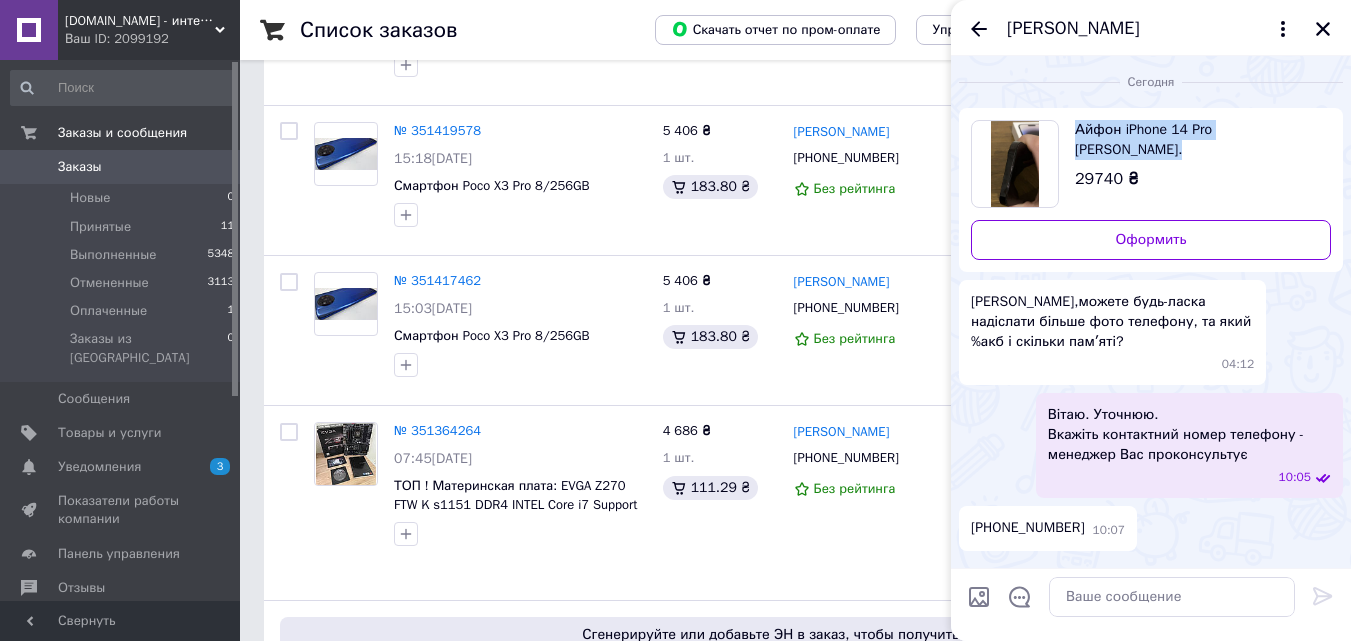 drag, startPoint x: 1073, startPoint y: 101, endPoint x: 1317, endPoint y: 126, distance: 245.27739 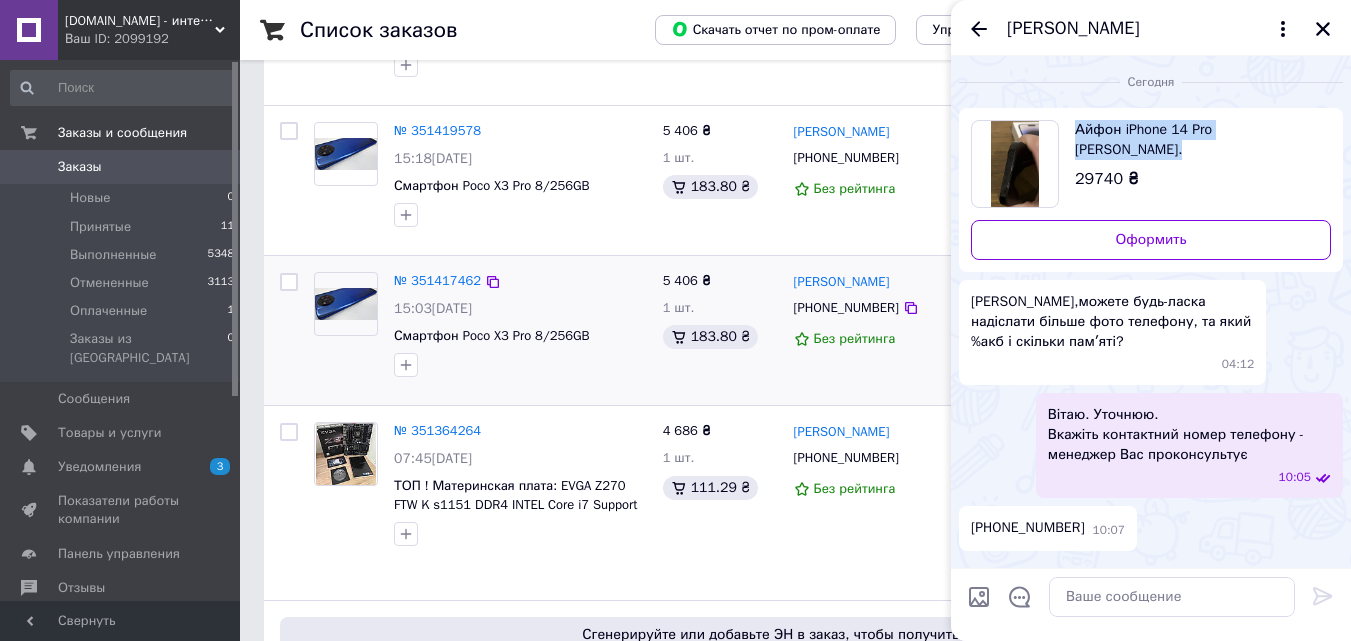 copy on "Айфон iPhone 14 Pro Max Neverlock." 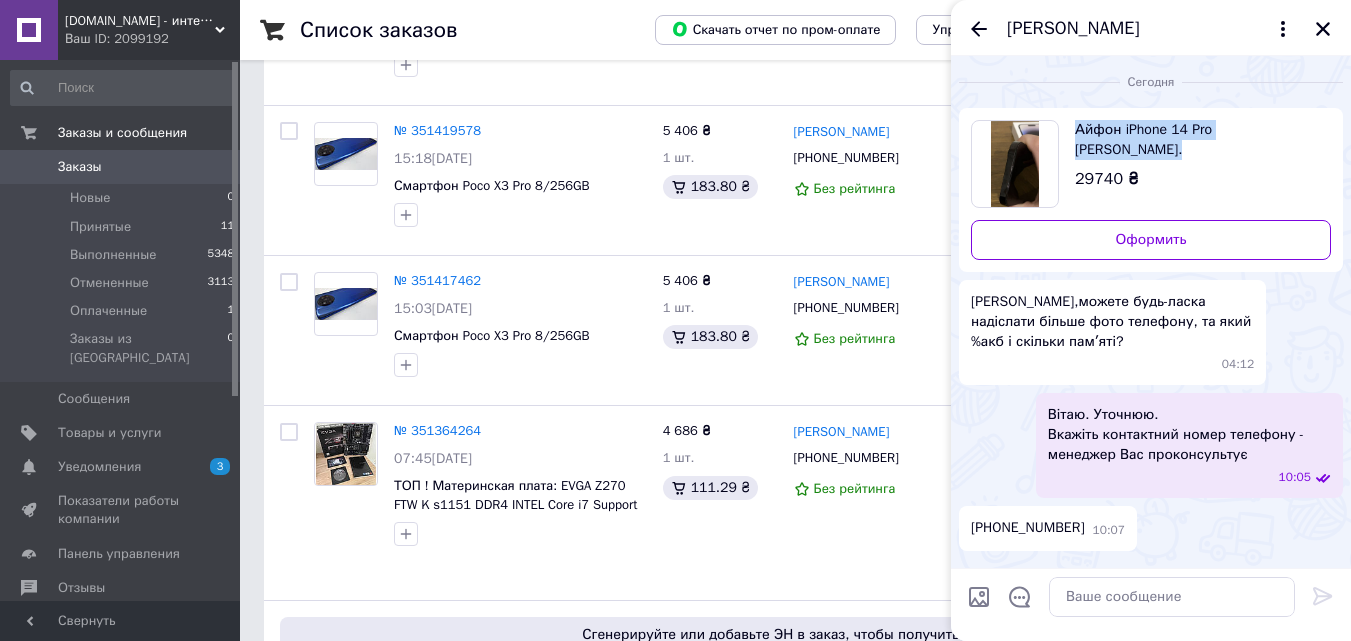 click on "Айфон iPhone 14 Pro Max Neverlock." at bounding box center (1195, 140) 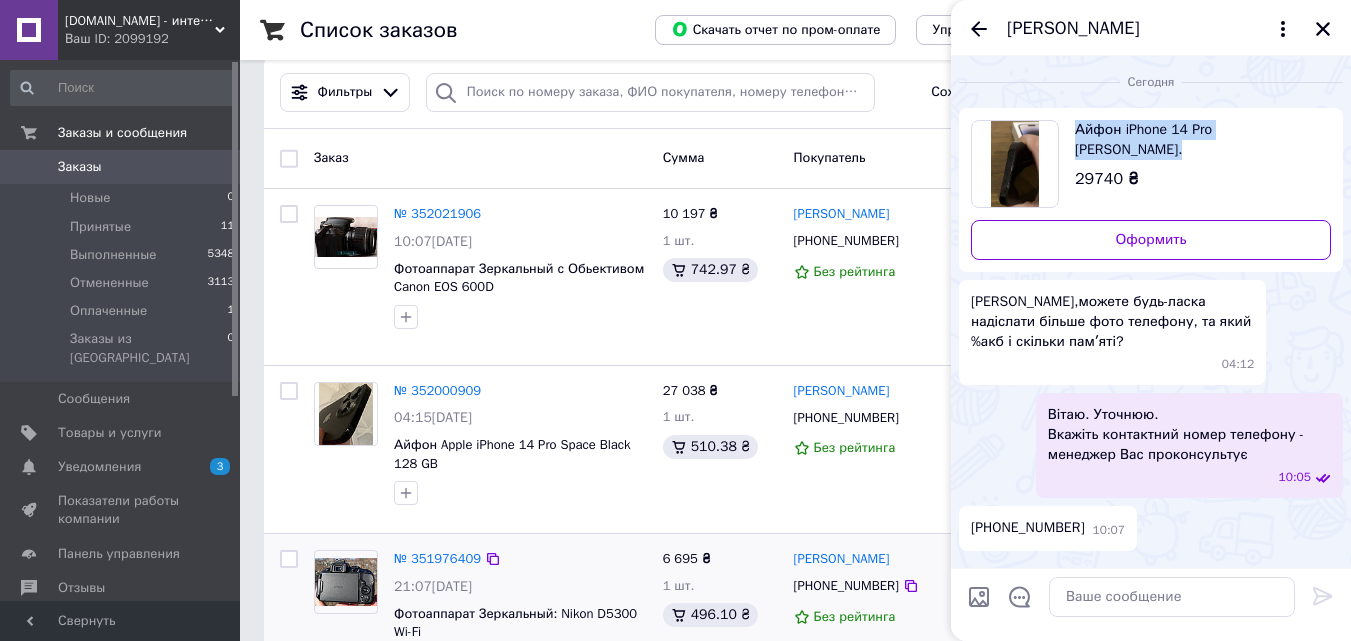 scroll, scrollTop: 400, scrollLeft: 0, axis: vertical 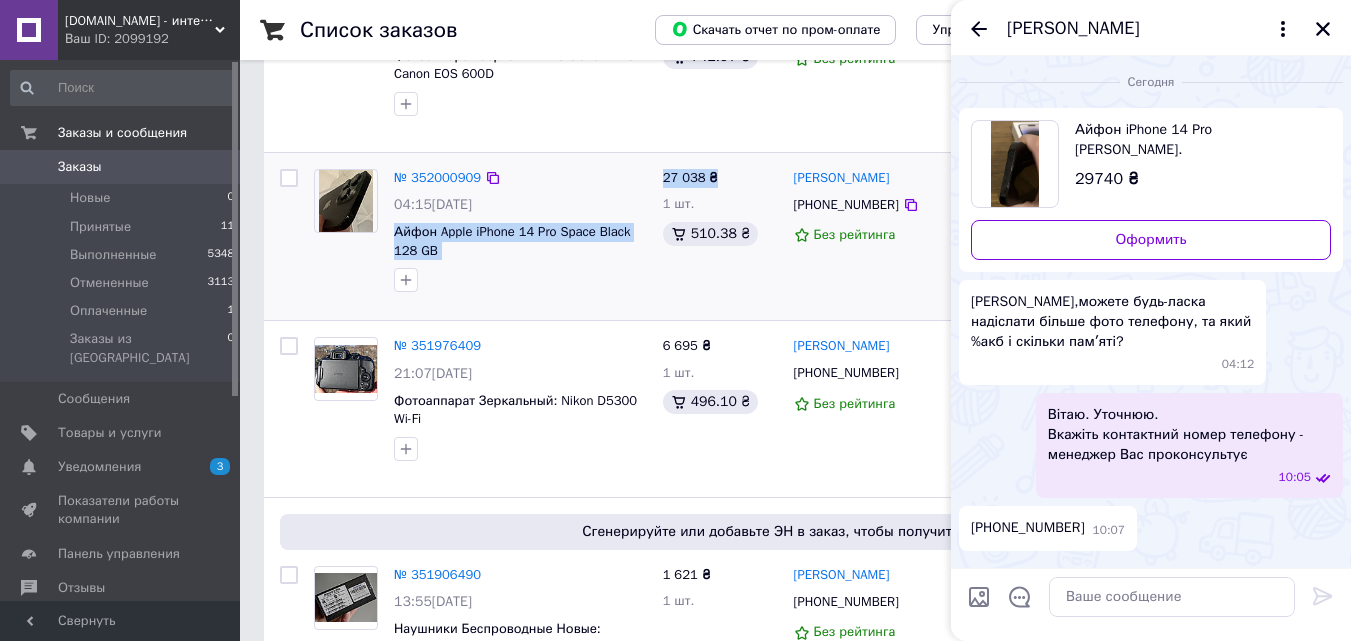 drag, startPoint x: 388, startPoint y: 209, endPoint x: 743, endPoint y: 156, distance: 358.93454 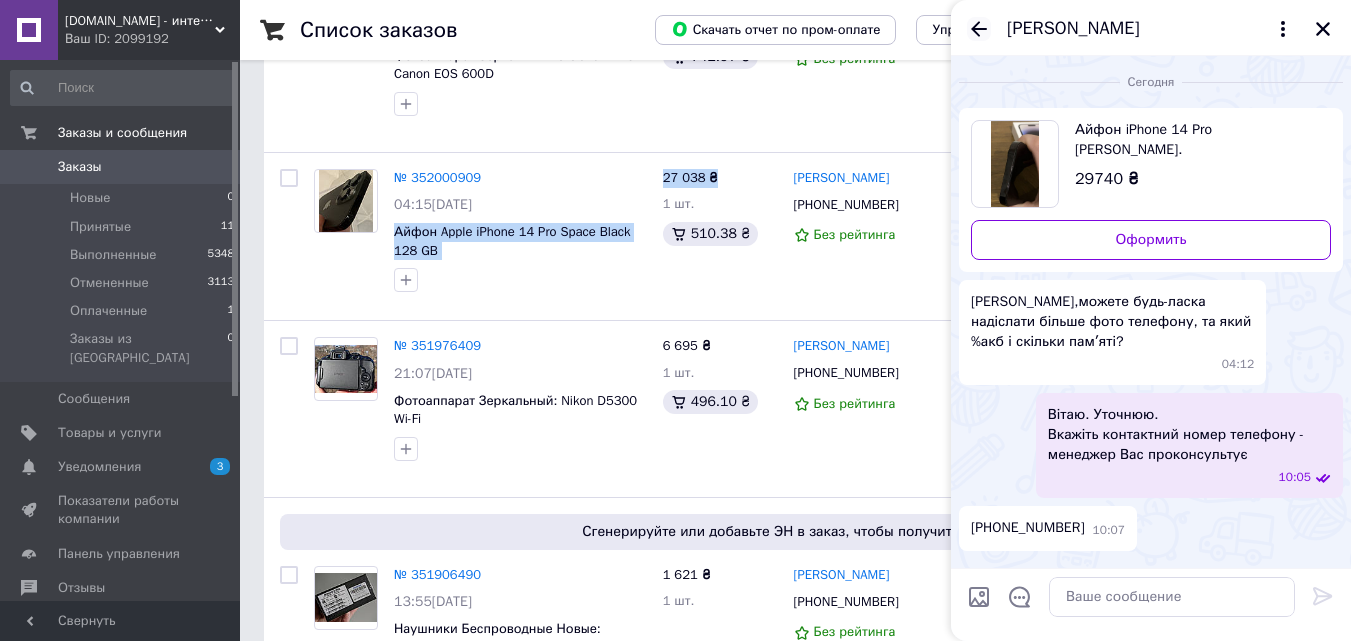 click 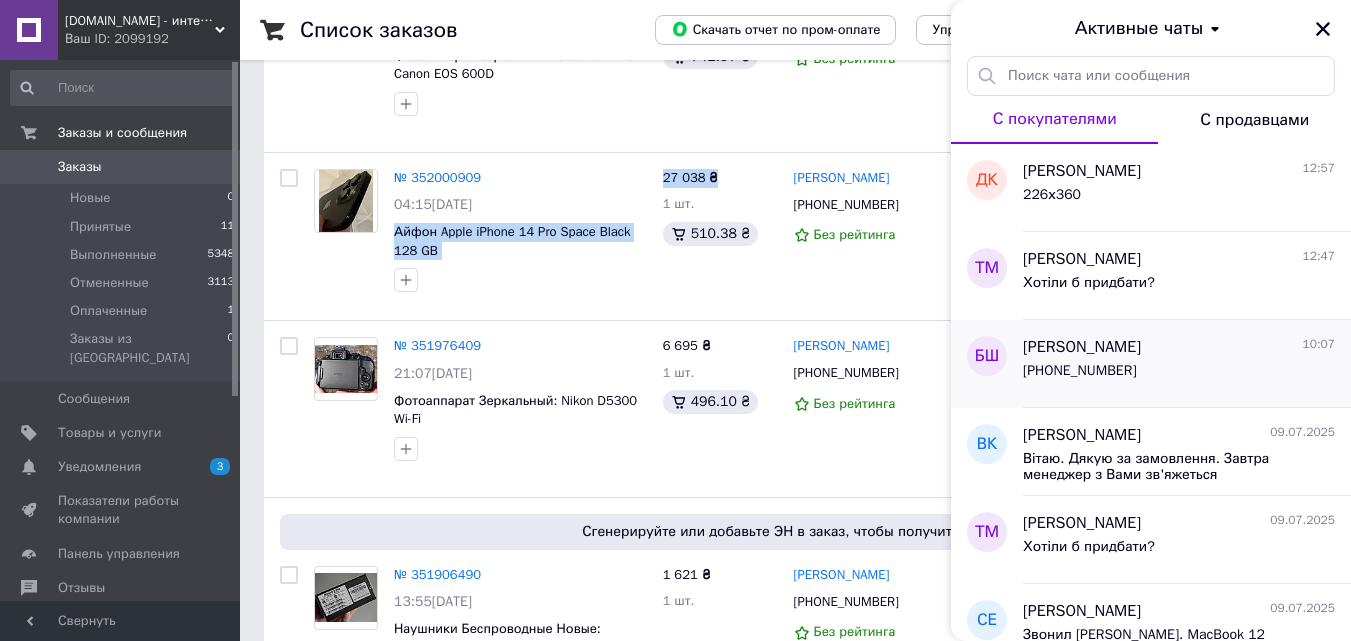 click on "[PHONE_NUMBER]" at bounding box center [1179, 375] 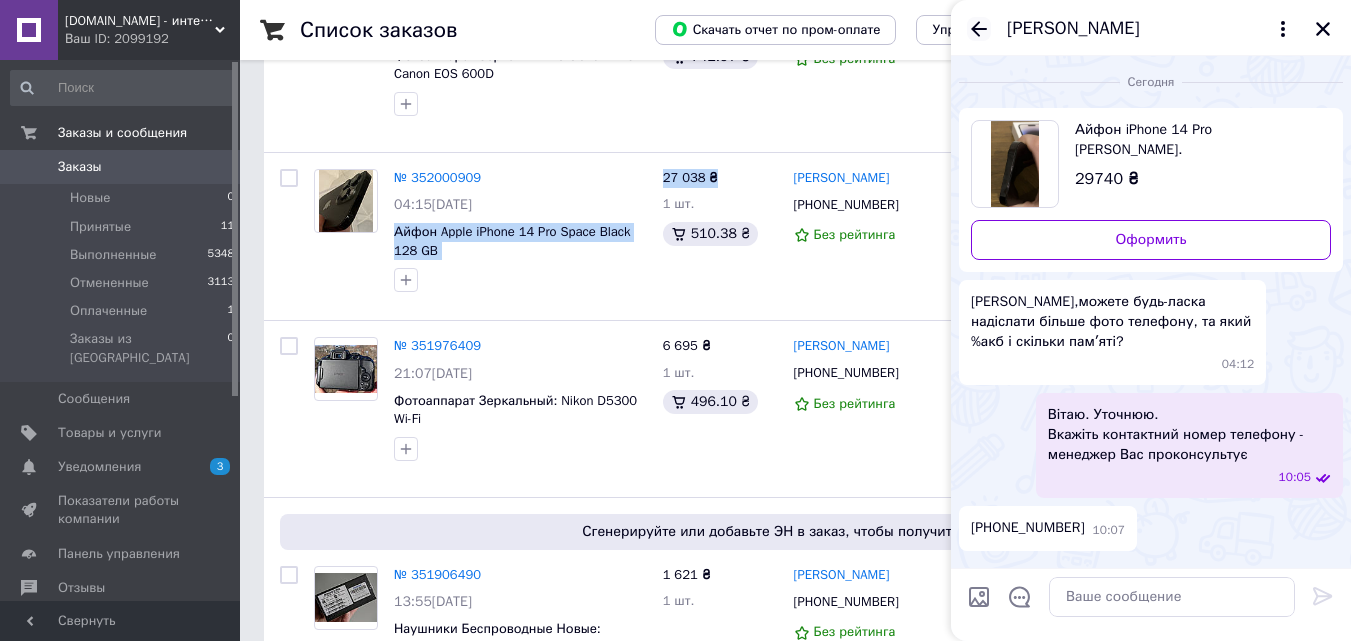 click 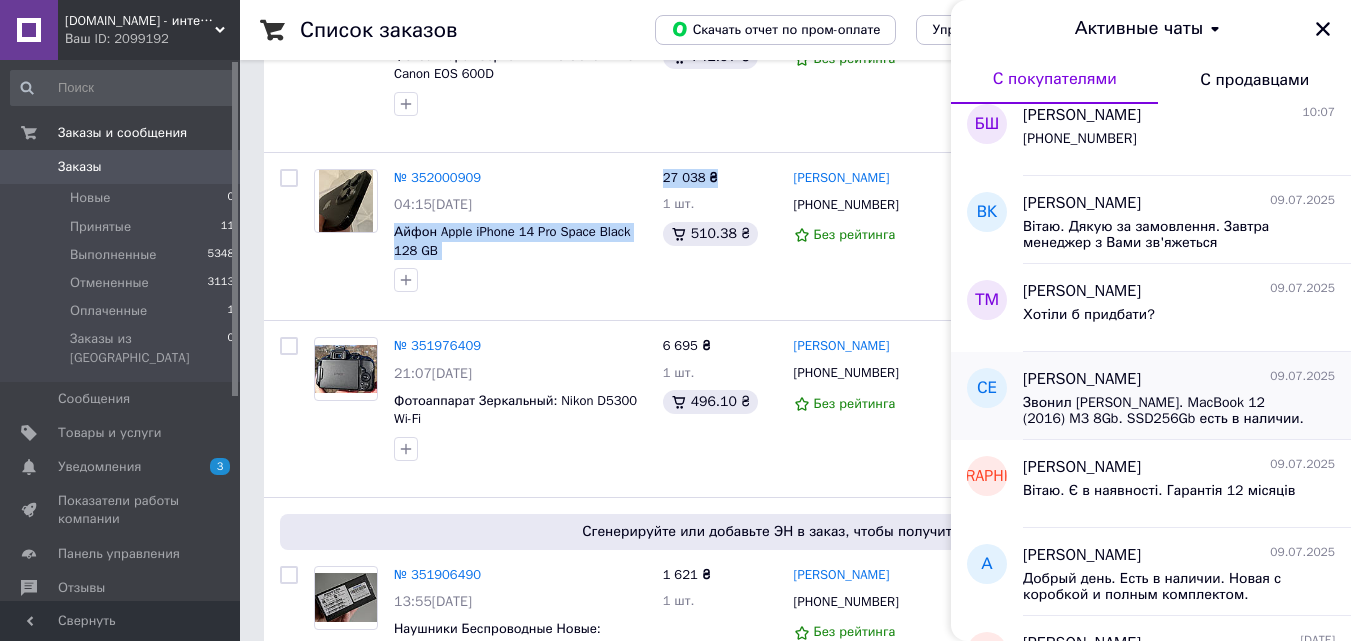 scroll, scrollTop: 200, scrollLeft: 0, axis: vertical 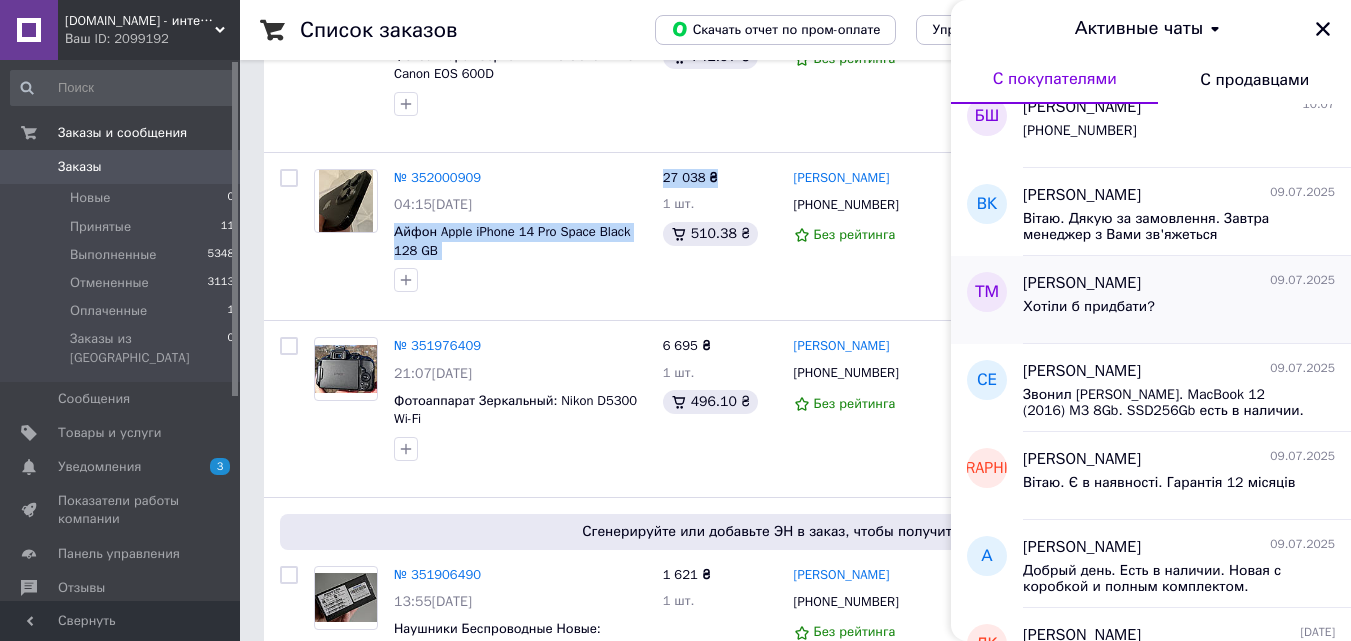 click on "Хотіли б придбати?" at bounding box center [1089, 307] 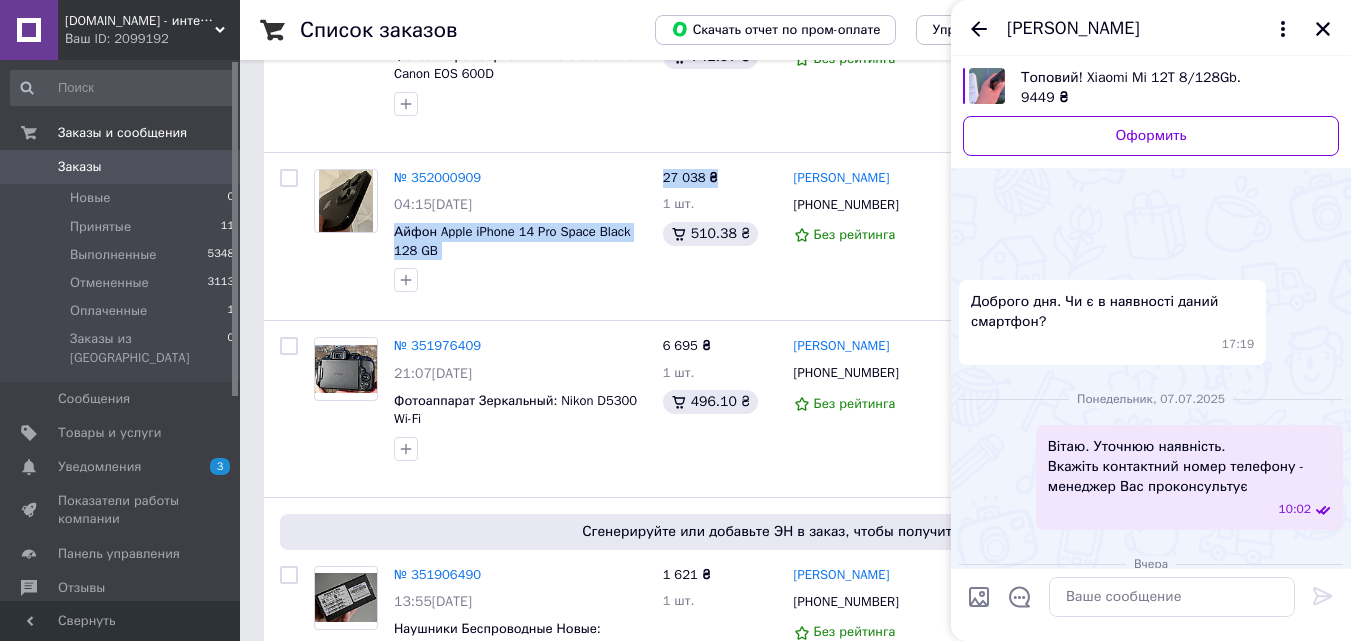 scroll, scrollTop: 169, scrollLeft: 0, axis: vertical 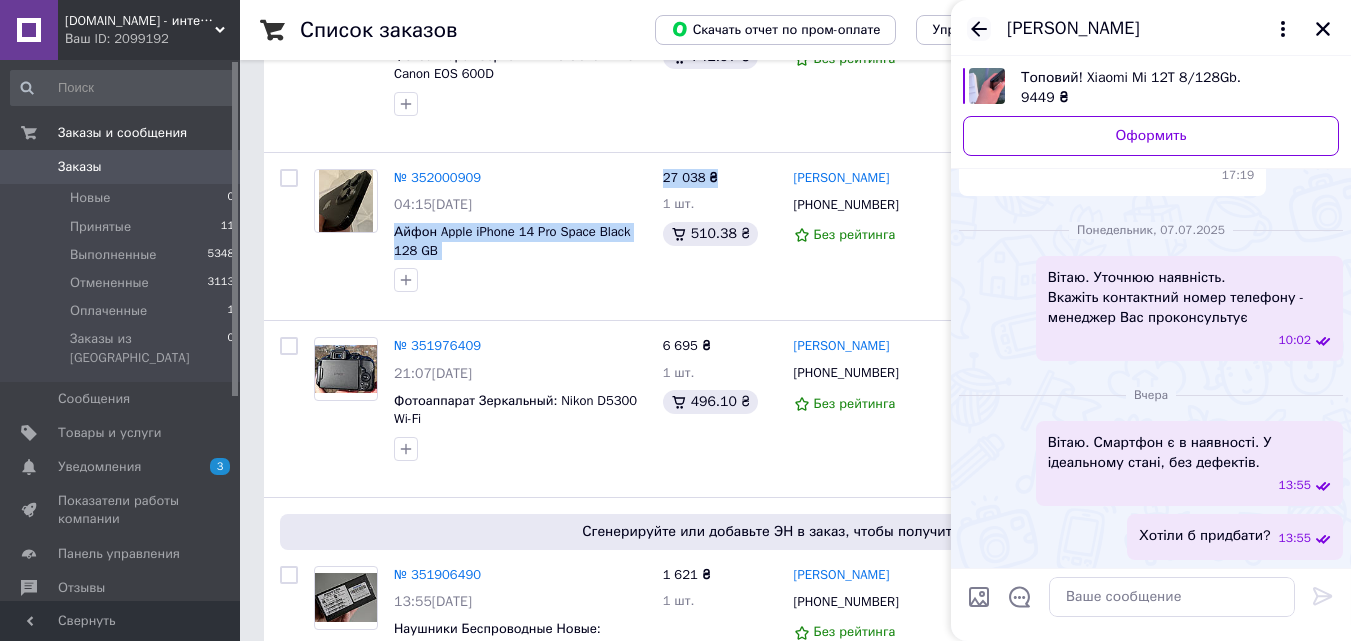 click 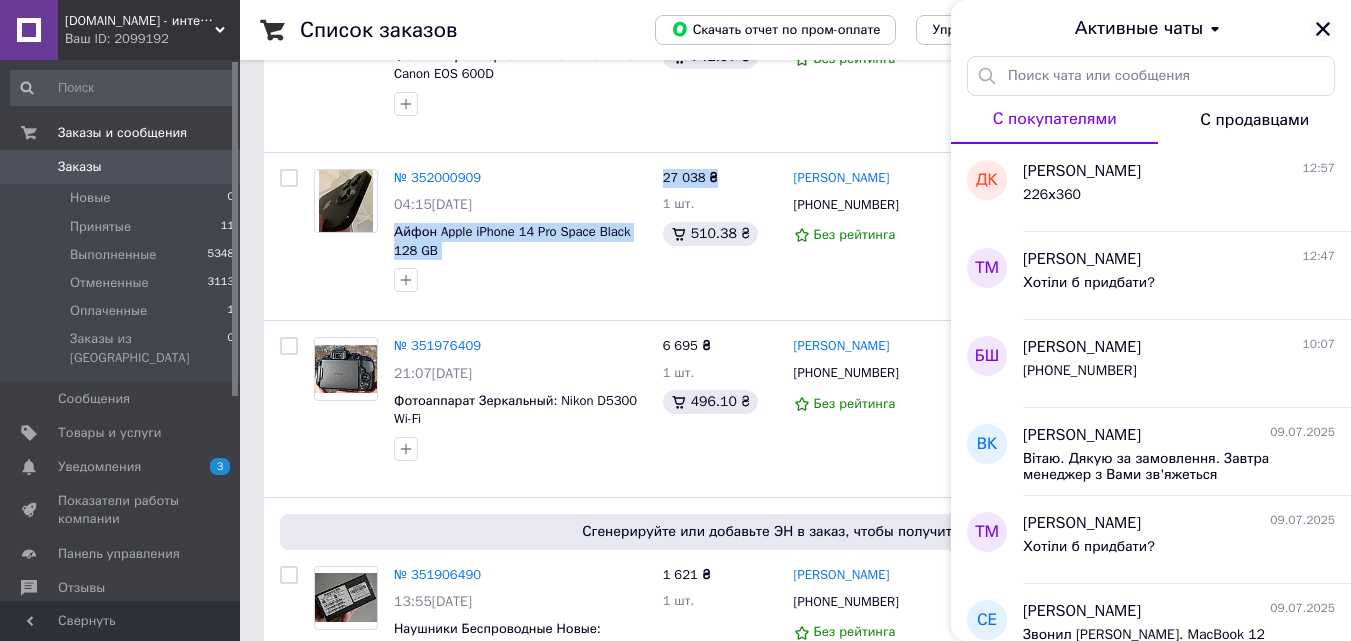 click 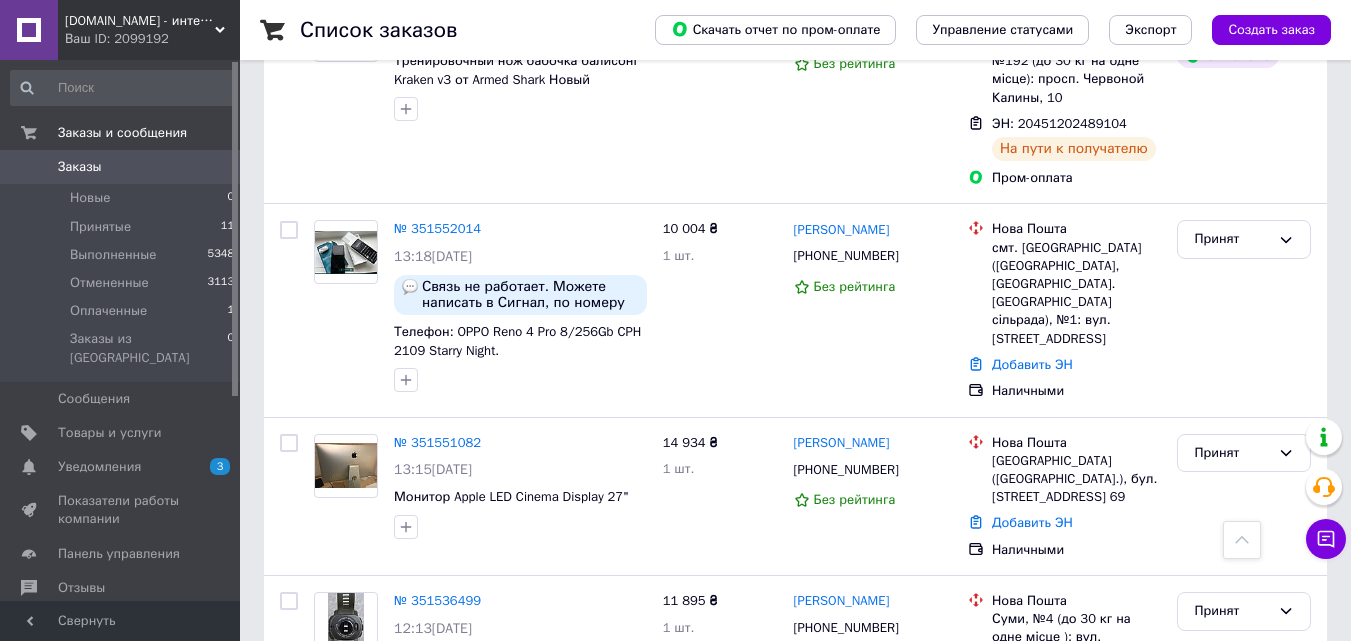 scroll, scrollTop: 1200, scrollLeft: 0, axis: vertical 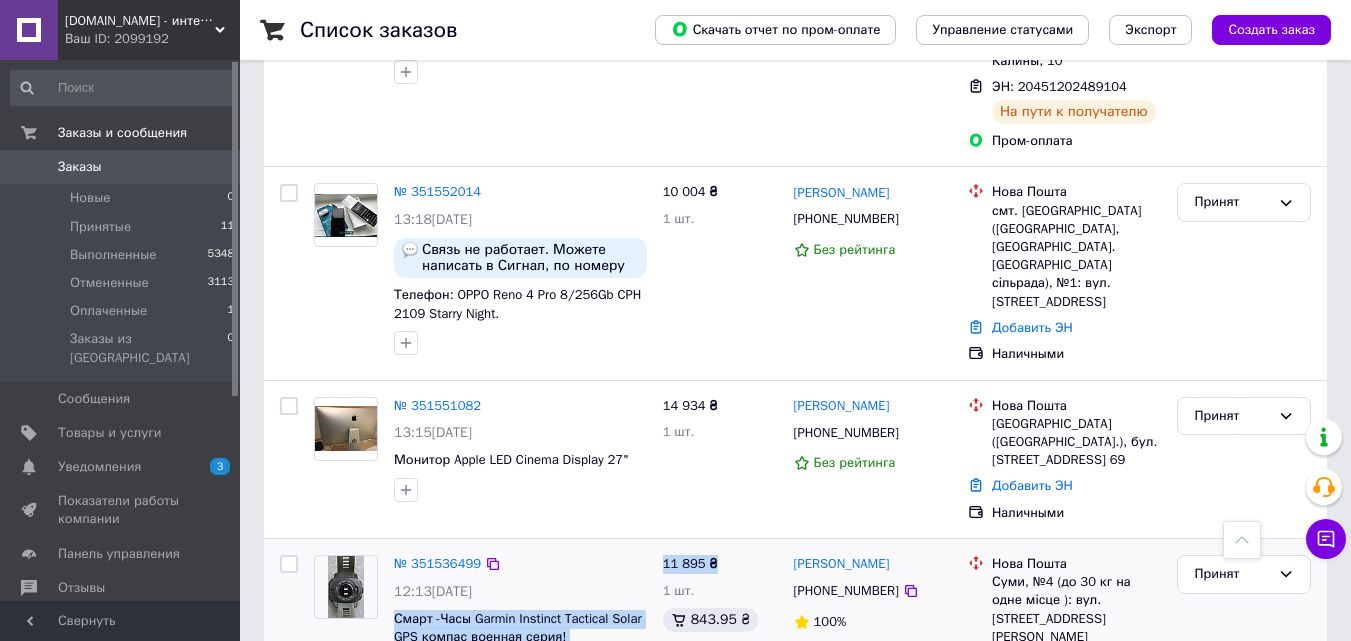 drag, startPoint x: 390, startPoint y: 520, endPoint x: 720, endPoint y: 454, distance: 336.53528 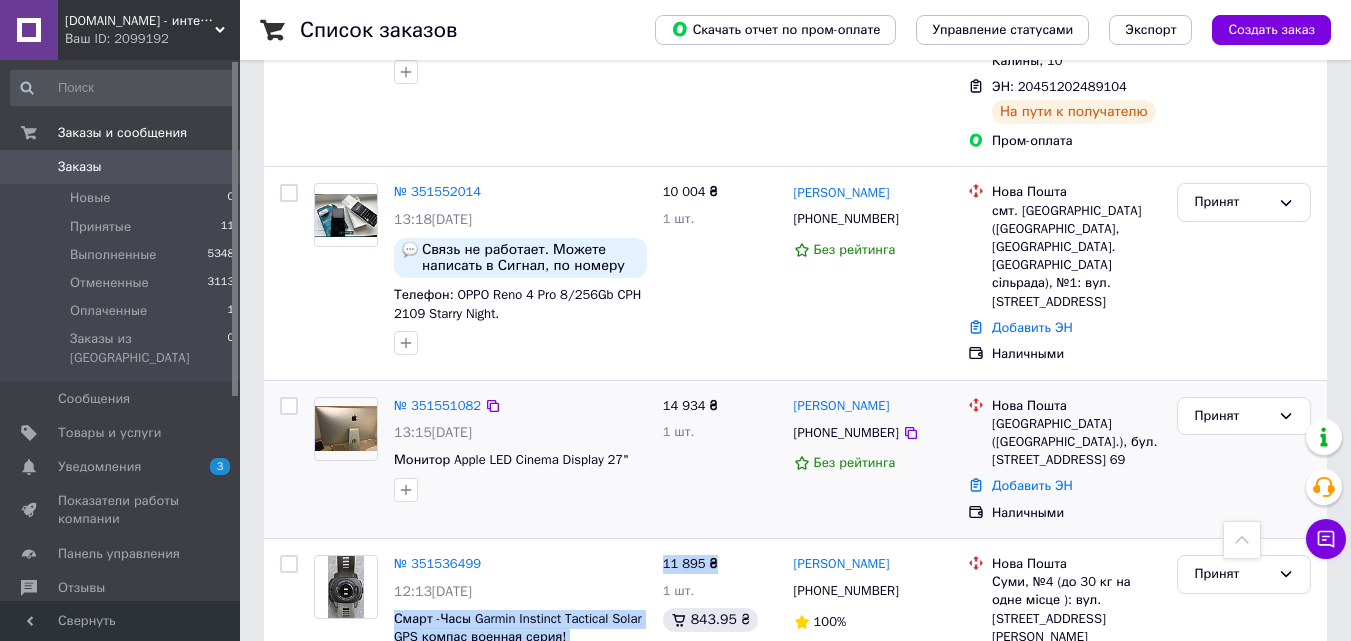 click on "Павло Костриця +380977045721 Без рейтинга" at bounding box center (873, 460) 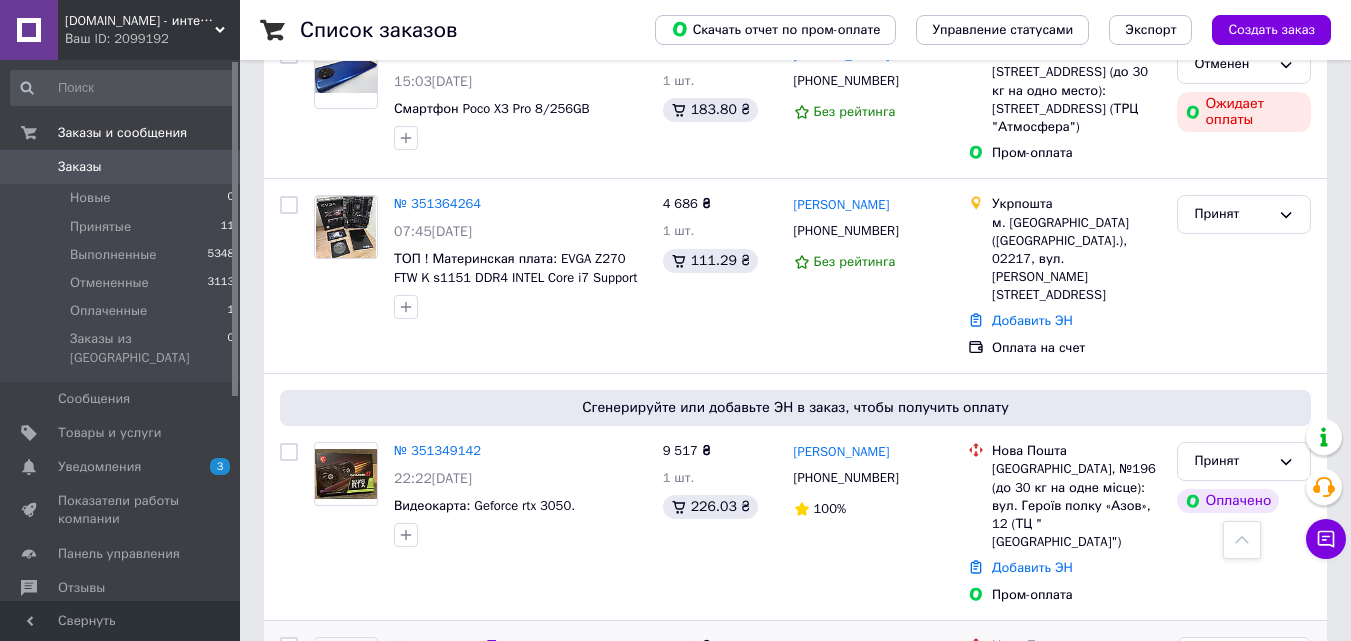 scroll, scrollTop: 3339, scrollLeft: 0, axis: vertical 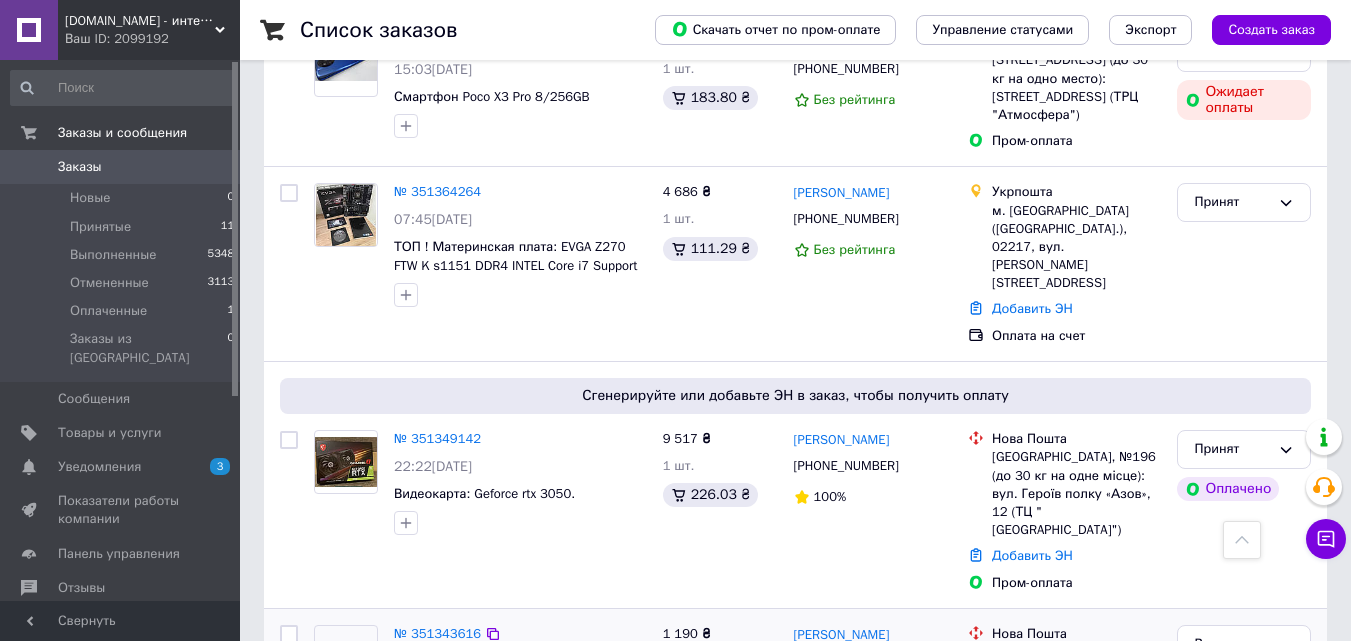 click on "Денис Колос +380964998539 93%" at bounding box center (873, 720) 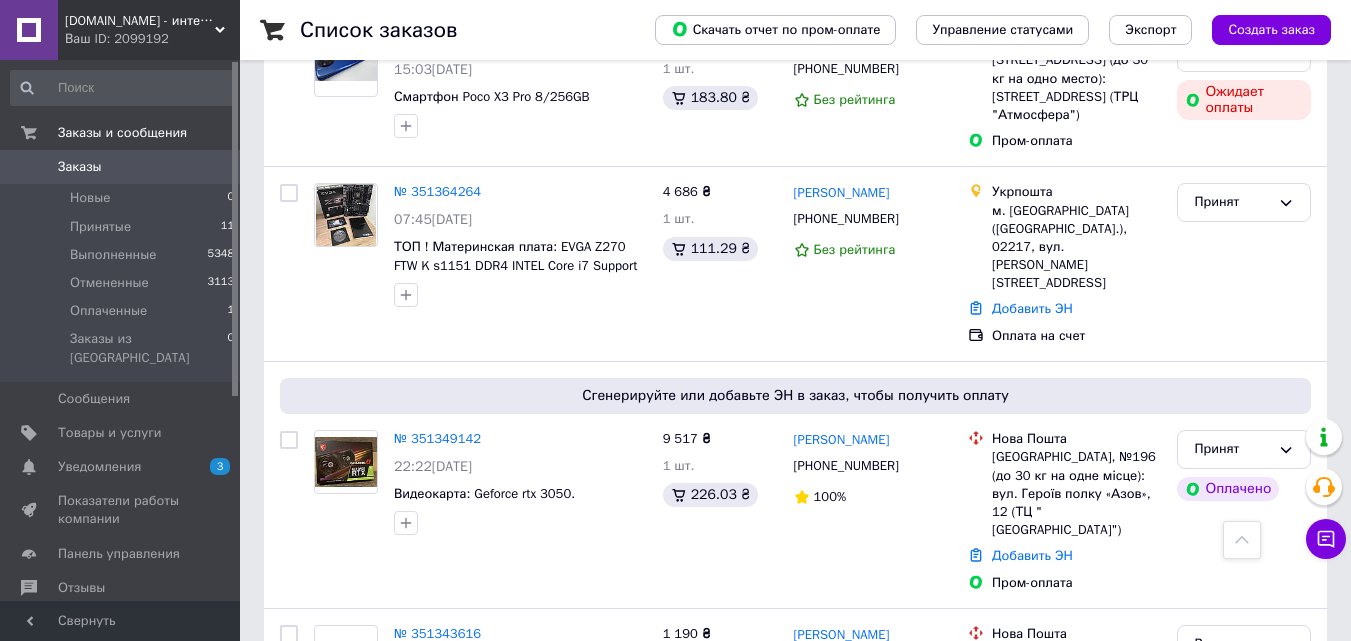 click on "1 2 3 ... 424 Следующая по 20 позиций по 20 позиций по 50 позиций по 100 позиций" at bounding box center [795, 876] 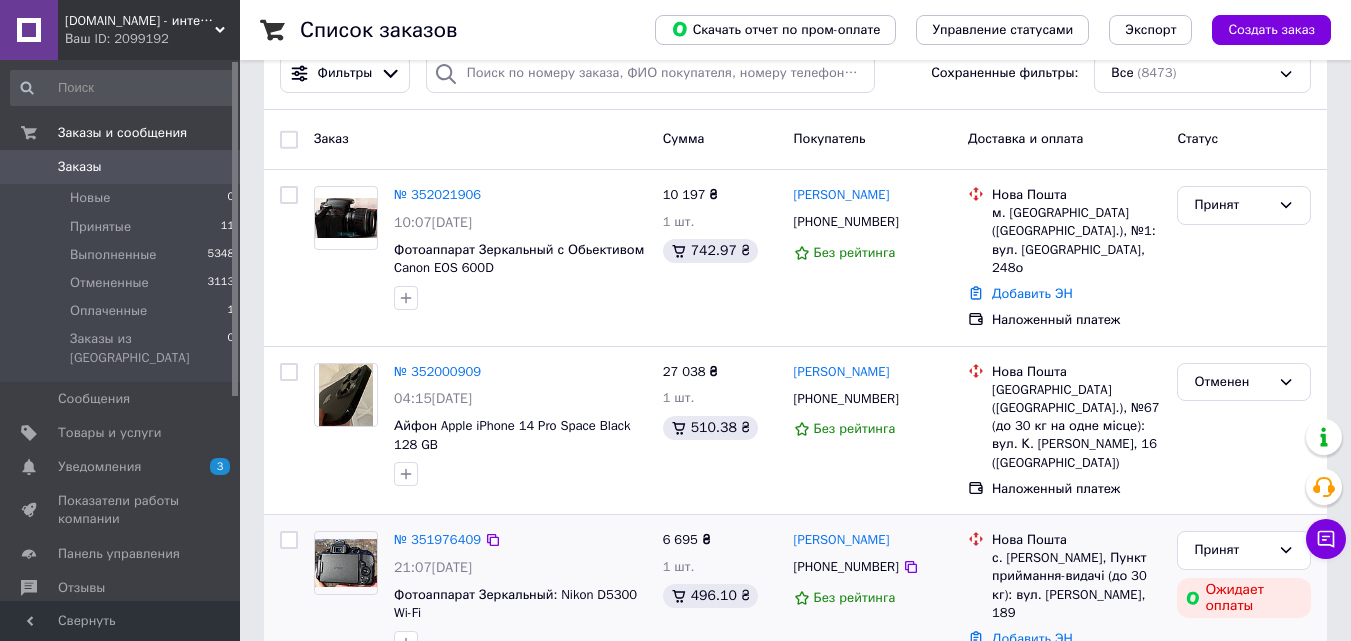 scroll, scrollTop: 400, scrollLeft: 0, axis: vertical 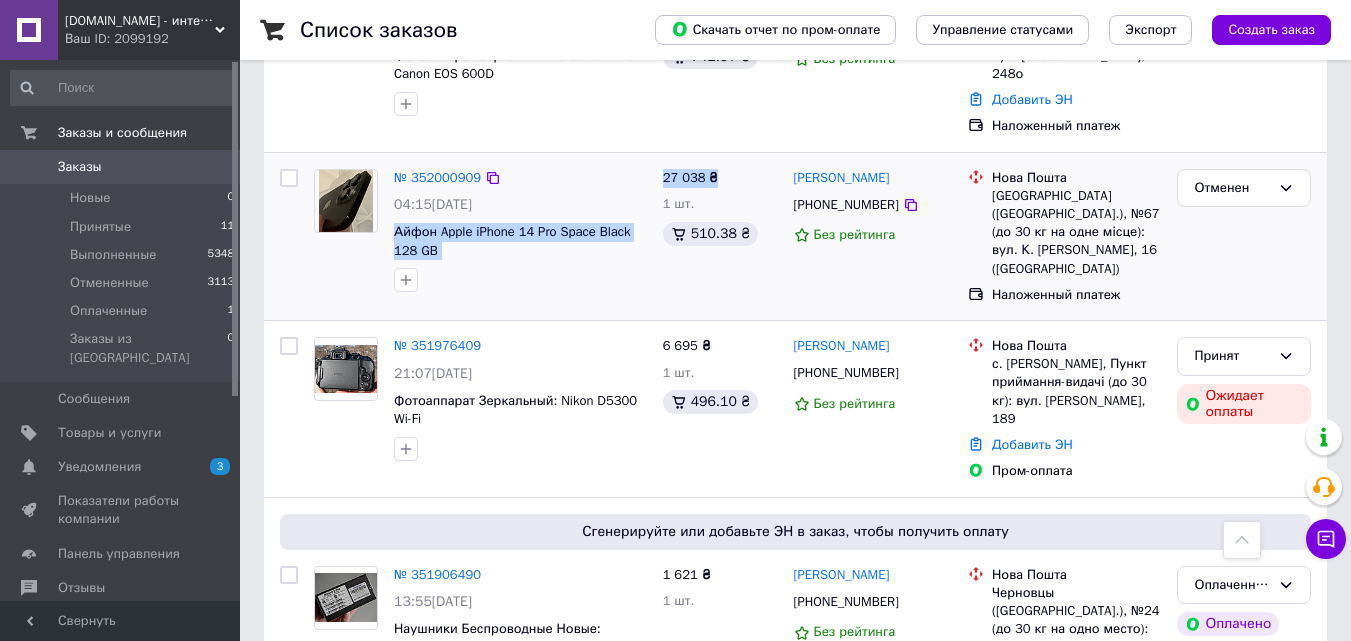 drag, startPoint x: 387, startPoint y: 211, endPoint x: 729, endPoint y: 150, distance: 347.39746 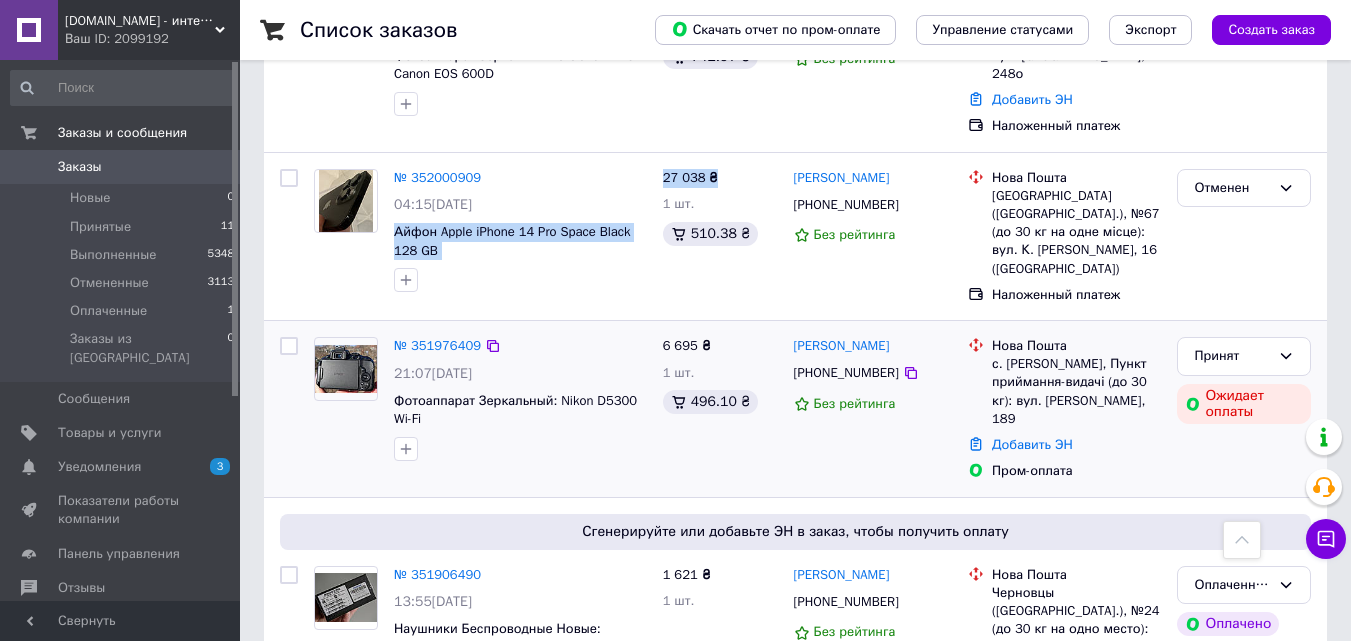 copy on "Айфон Apple iPhone 14 Pro Space Black 128 GB 27 038 ₴" 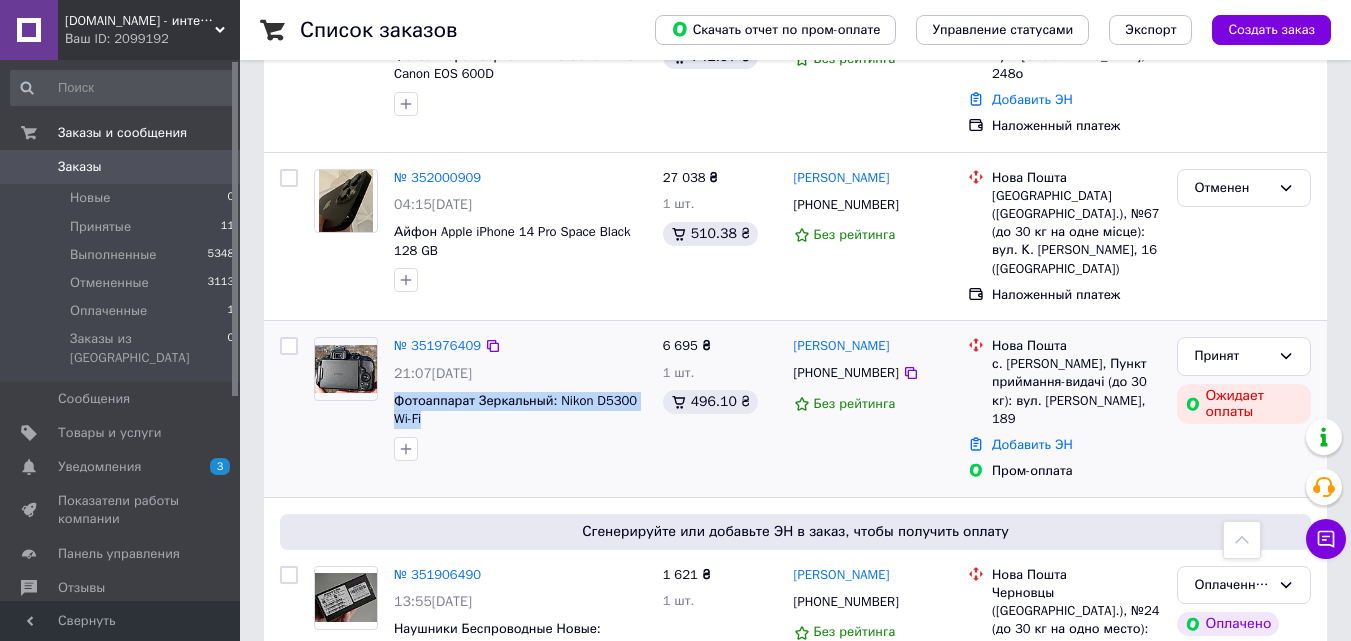 drag, startPoint x: 388, startPoint y: 365, endPoint x: 452, endPoint y: 386, distance: 67.357254 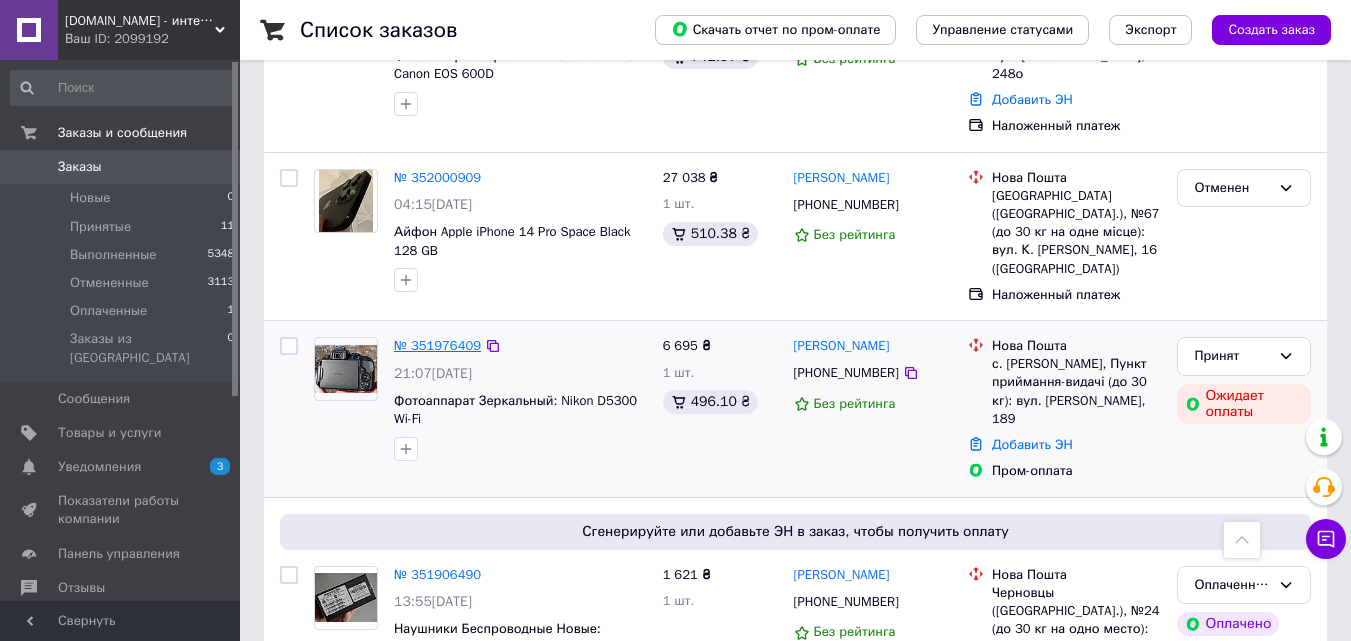 click on "№ 351976409" at bounding box center (437, 345) 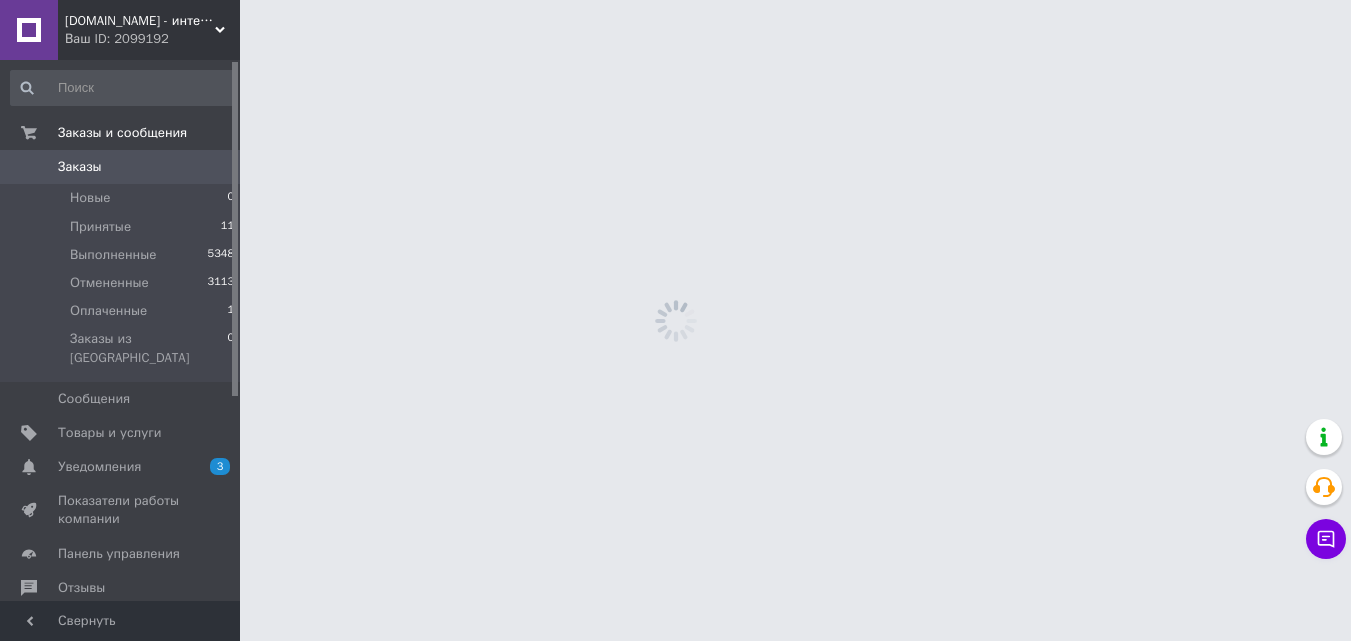 scroll, scrollTop: 0, scrollLeft: 0, axis: both 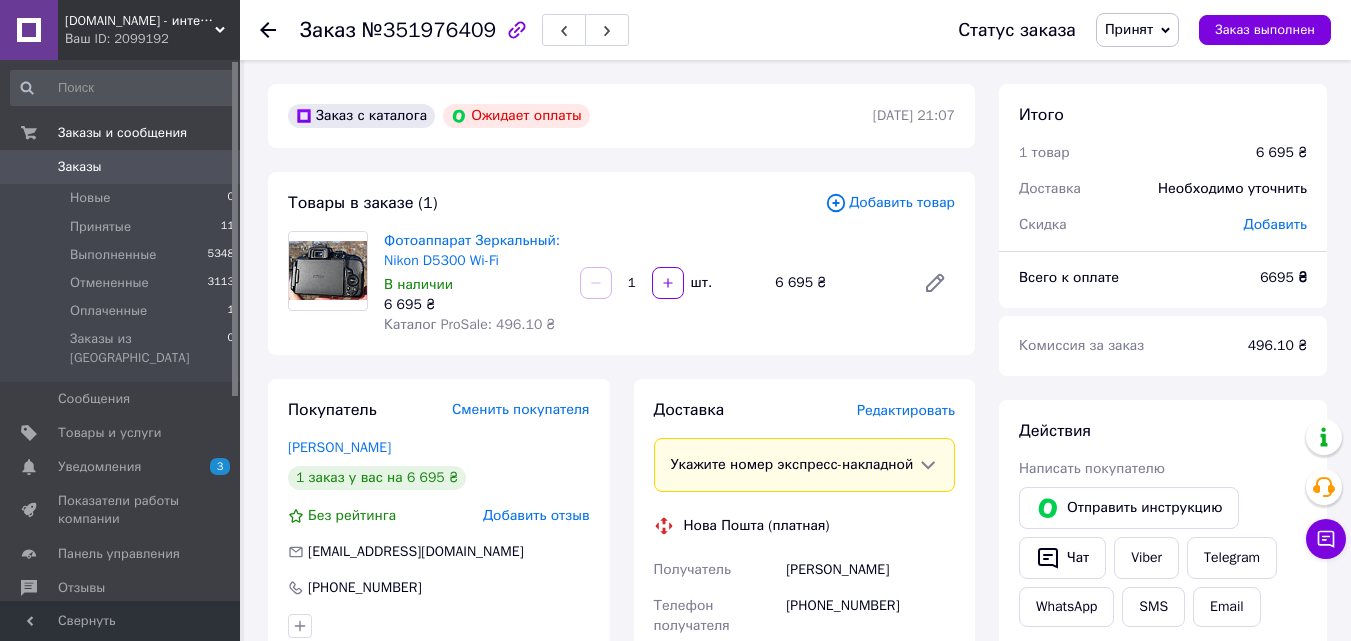 click on "Заказ №351976409 Статус заказа Принят Выполнен Отменен Оплаченный Заказ выполнен" at bounding box center (795, 30) 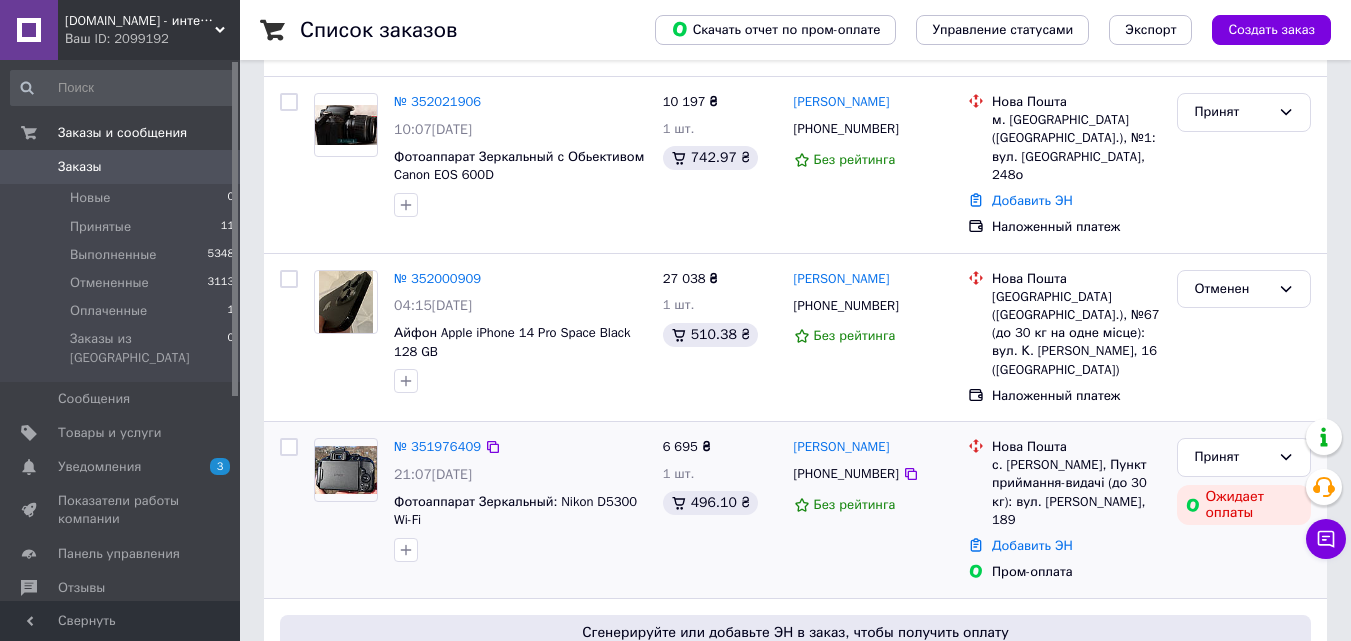 scroll, scrollTop: 300, scrollLeft: 0, axis: vertical 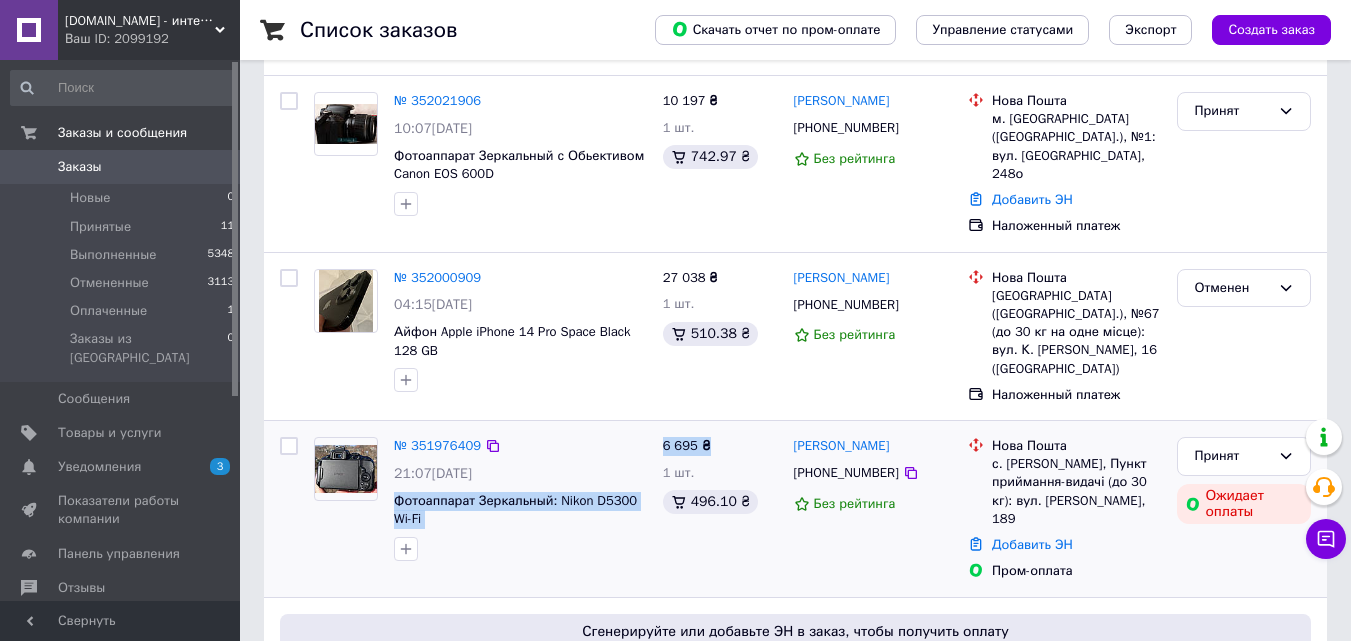 drag, startPoint x: 388, startPoint y: 469, endPoint x: 715, endPoint y: 413, distance: 331.76047 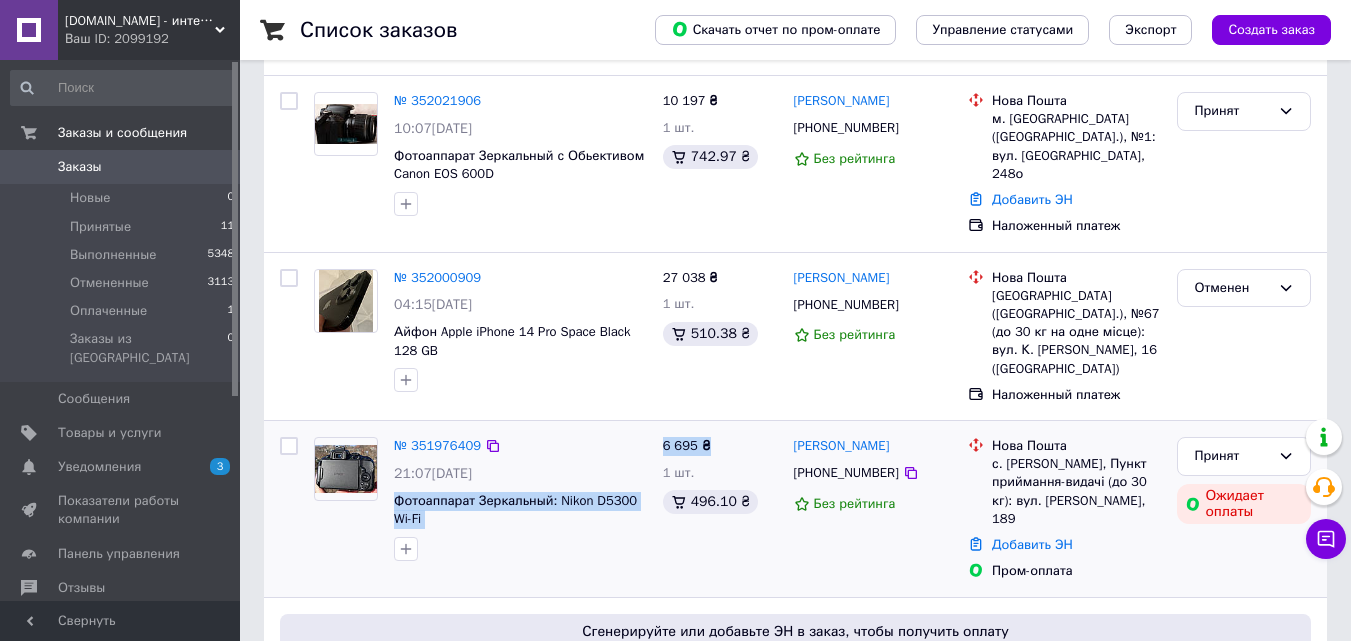 click at bounding box center (520, 549) 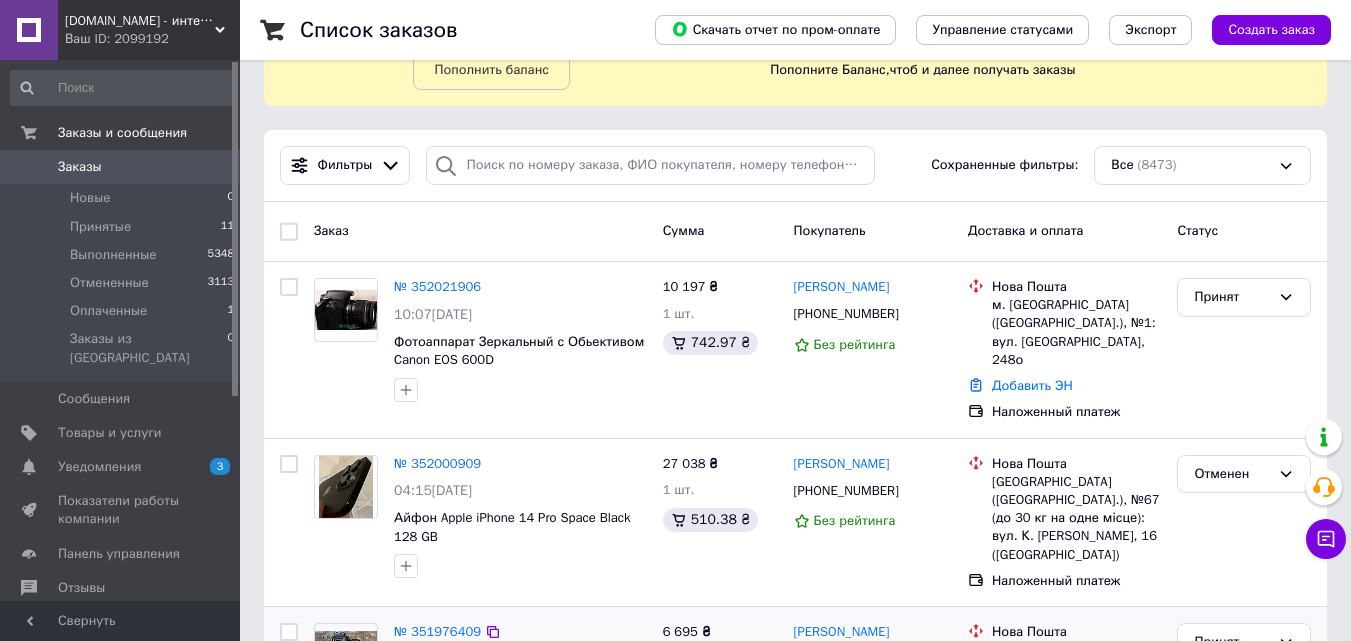 scroll, scrollTop: 100, scrollLeft: 0, axis: vertical 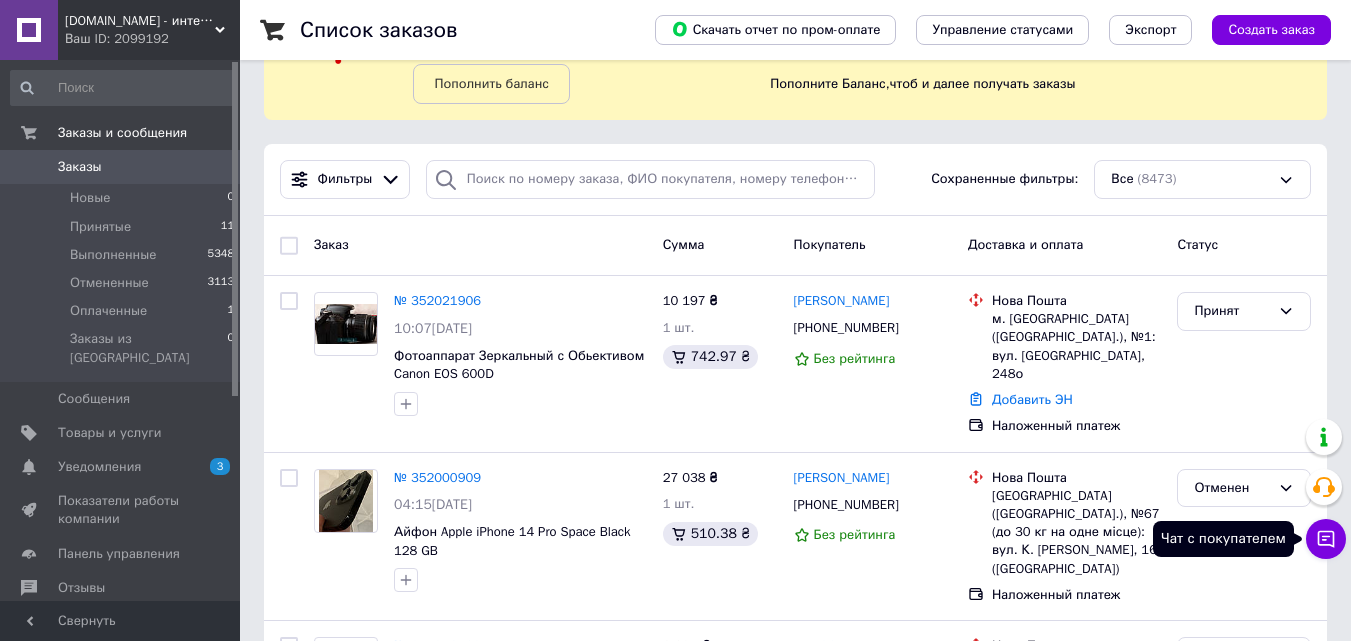 click 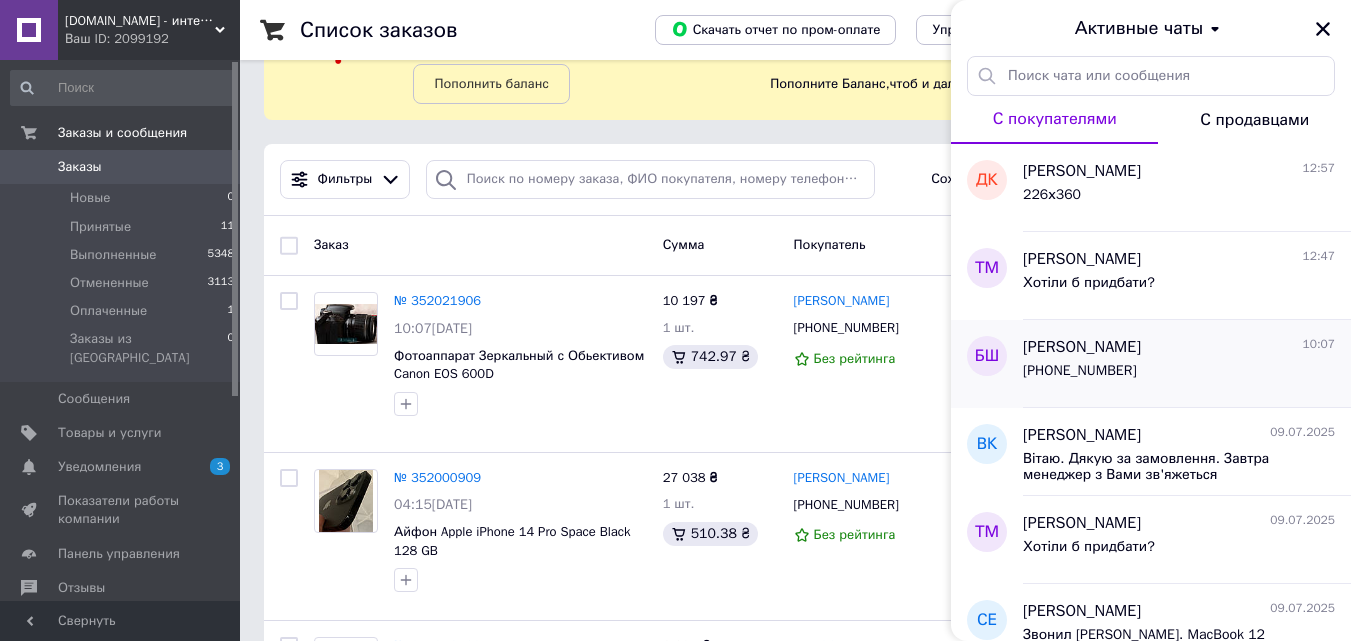 click on "[PHONE_NUMBER]" at bounding box center [1179, 375] 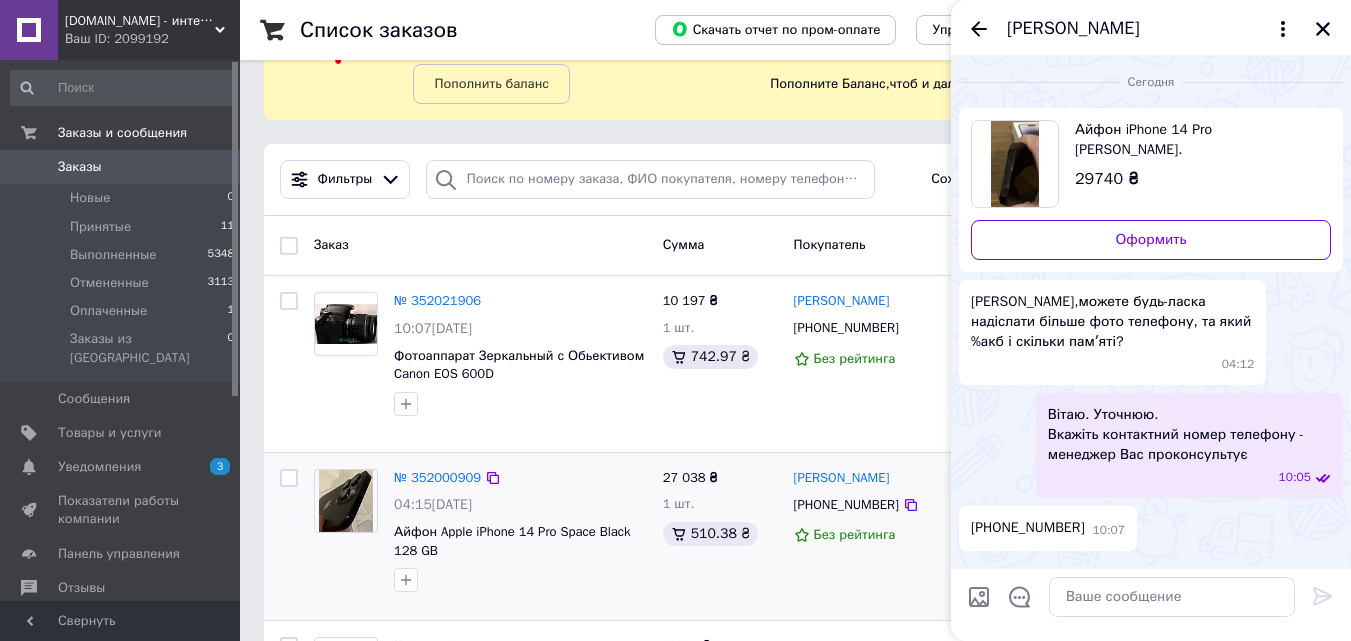 click at bounding box center (520, 580) 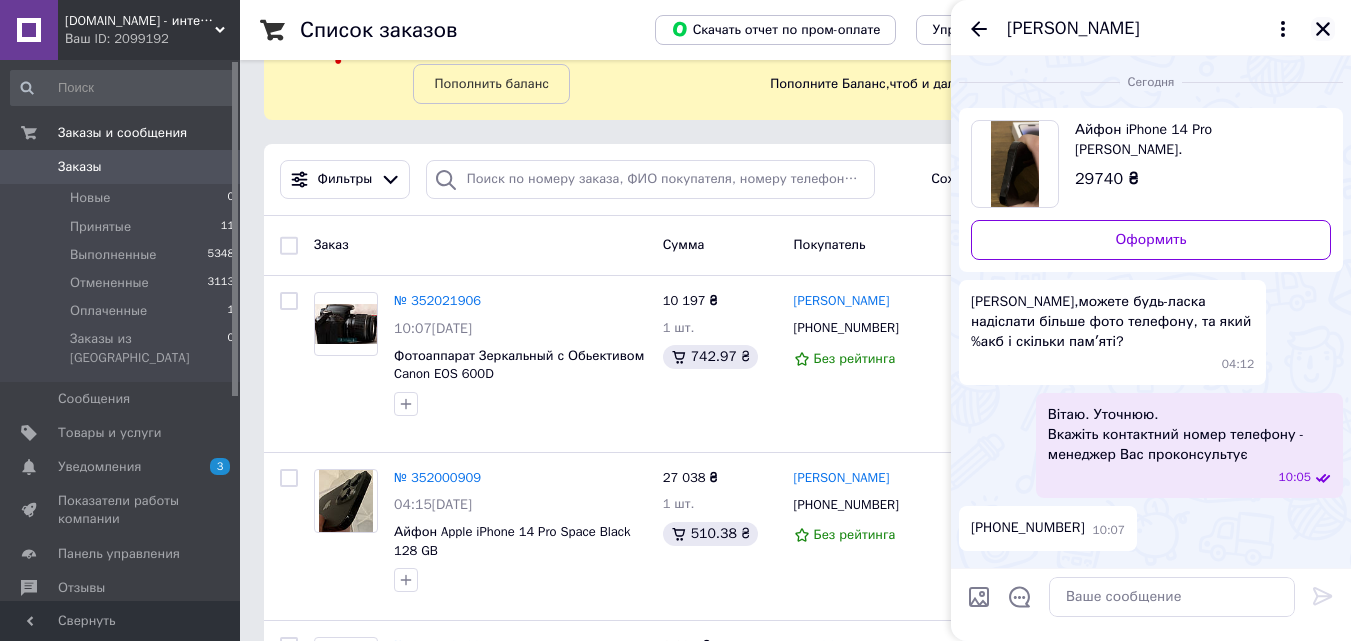 click 